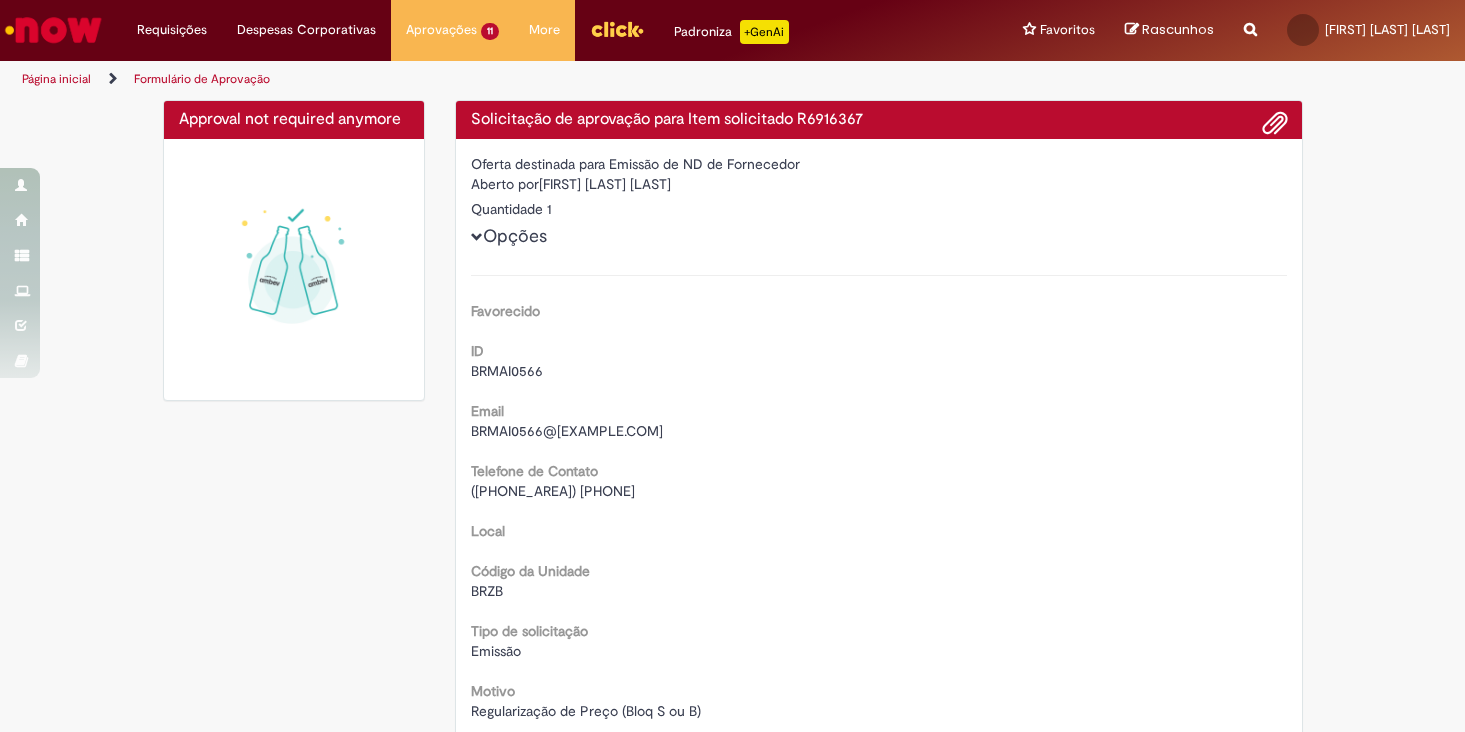 scroll, scrollTop: 0, scrollLeft: 0, axis: both 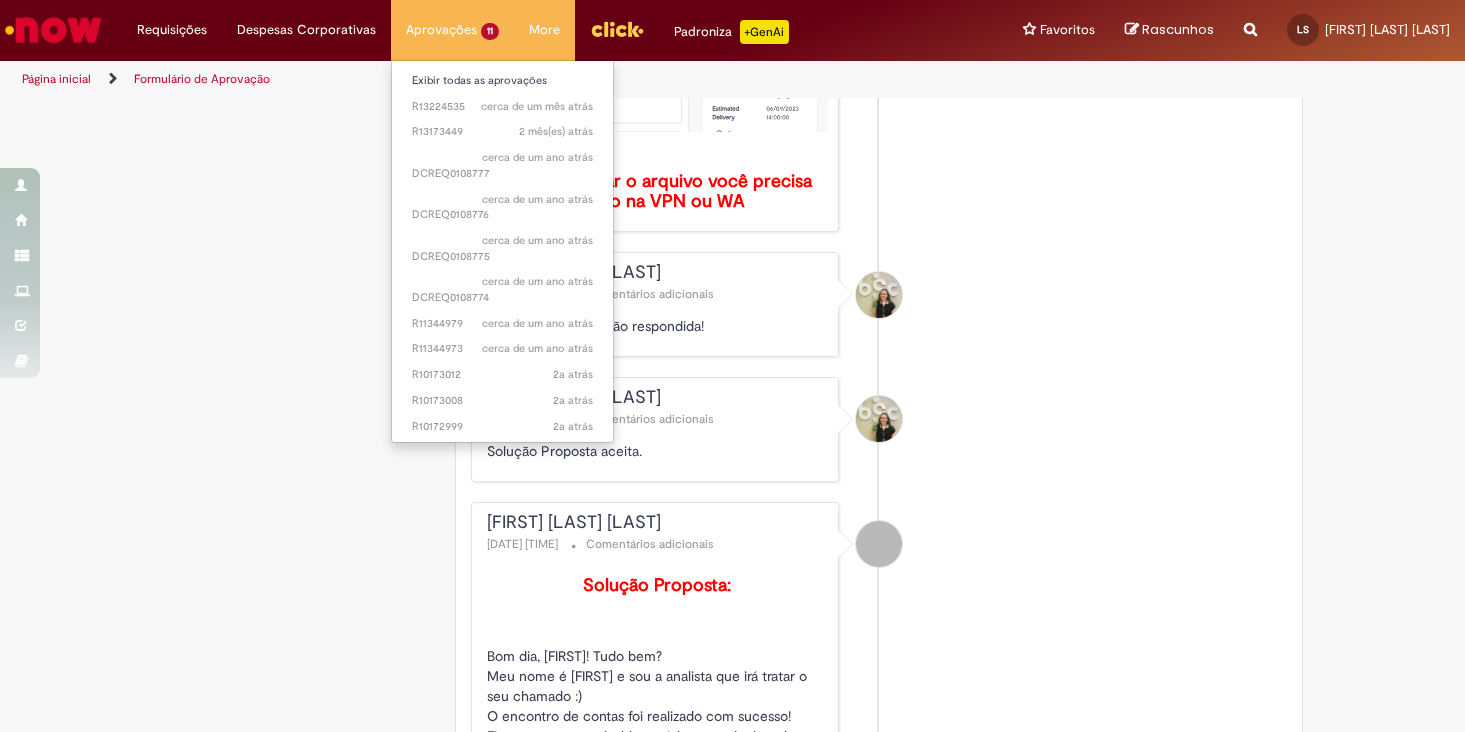 click on "R6916367 criado
Aprovações   11
Exibir todas as aprovações
cerca de um mês atrás cerca de um mês atrás  R13224535
2 mês(es) atrás 2 meses atrás  R13173449
cerca de um ano atrás cerca de um ano atrás  DCREQ0108777
cerca de um ano atrás cerca de um ano atrás  DCREQ0108776
cerca de um ano atrás cerca de um ano atrás  DCREQ0108775
cerca de um ano atrás cerca de um ano atrás  DCREQ0108774
cerca de um ano atrás cerca de um ano atrás  R11344979
cerca de um ano atrás cerca de um ano atrás  R11344973
2a atrás 2 anos atrás  R10173012
2a atrás 2 anos atrás  R10173008
2a atrás 2 anos atrás  R10172999" at bounding box center [452, 30] 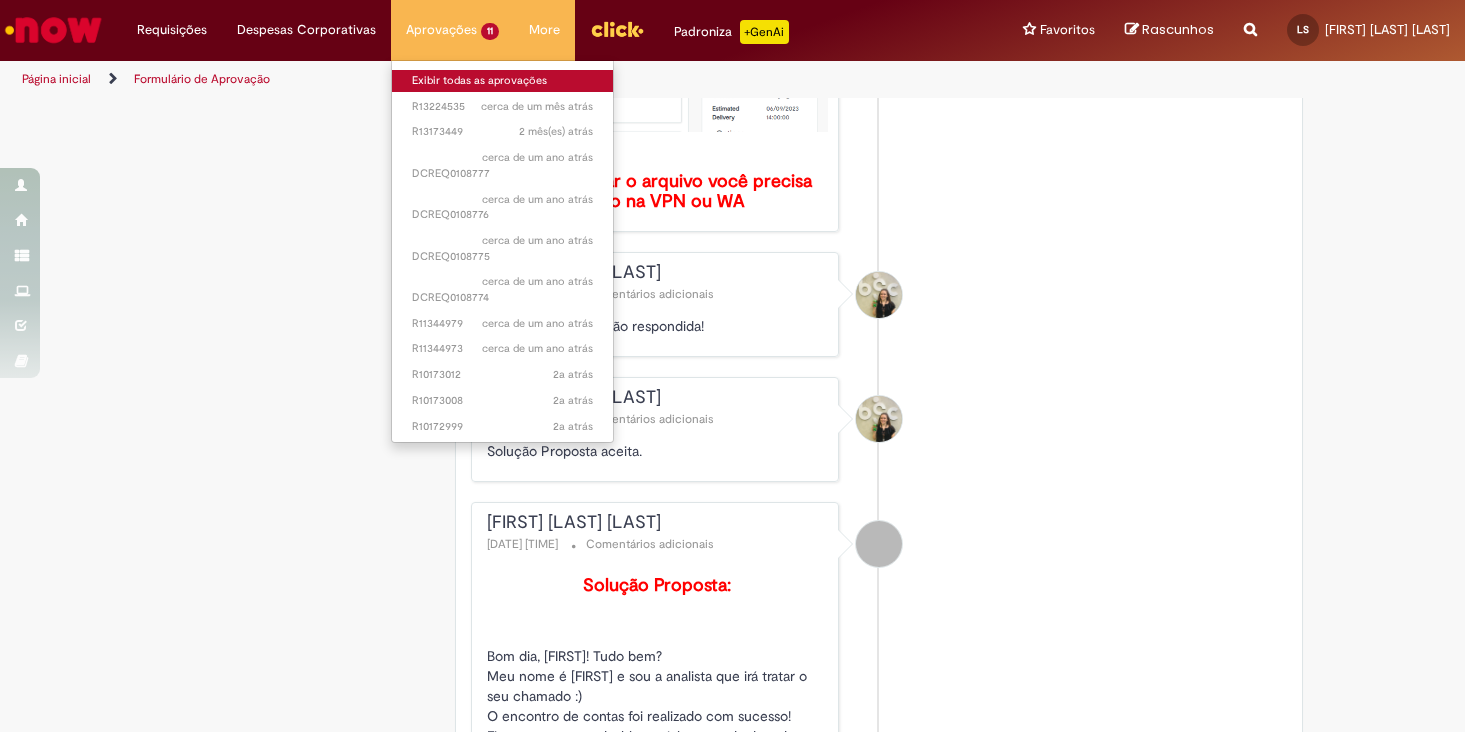 click on "Exibir todas as aprovações" at bounding box center [502, 81] 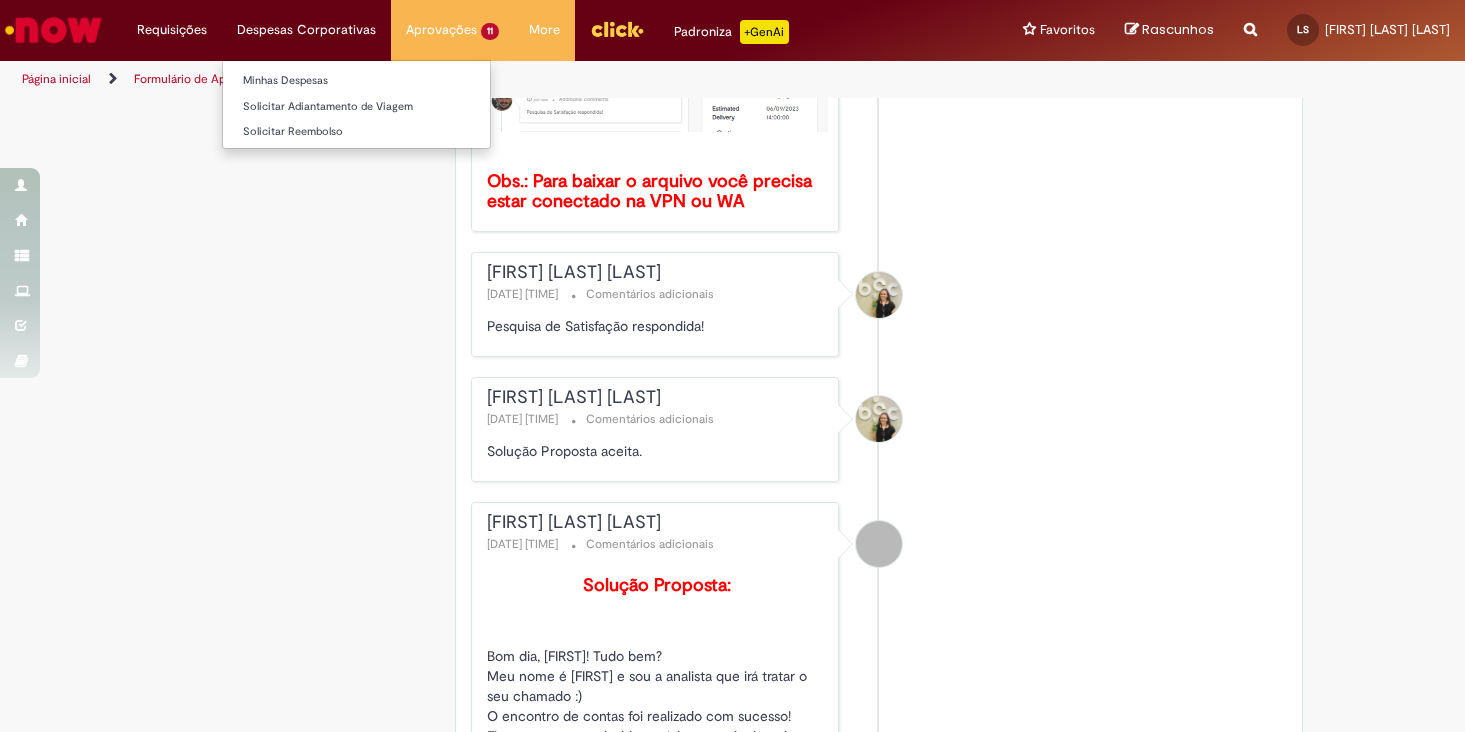 scroll, scrollTop: 0, scrollLeft: 0, axis: both 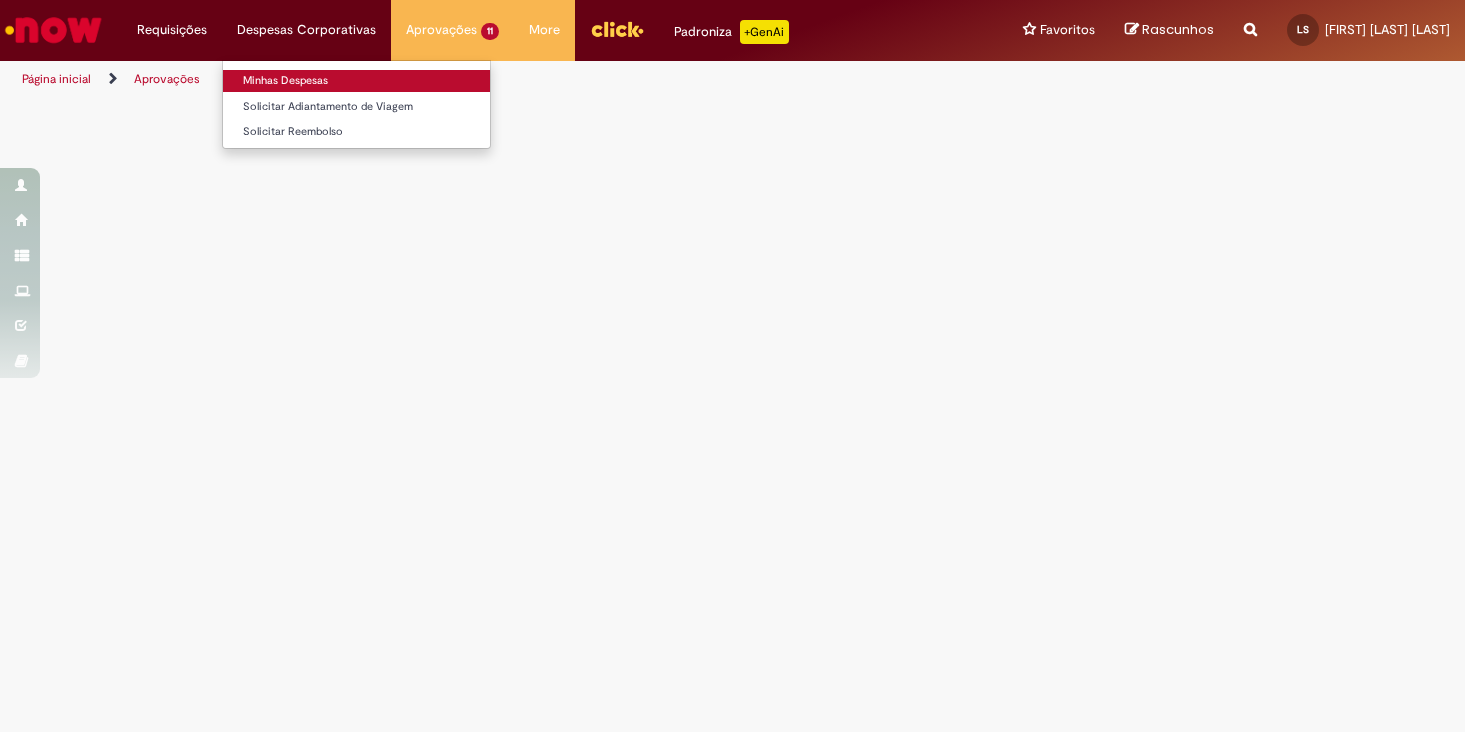 click on "Minhas Despesas" at bounding box center [356, 81] 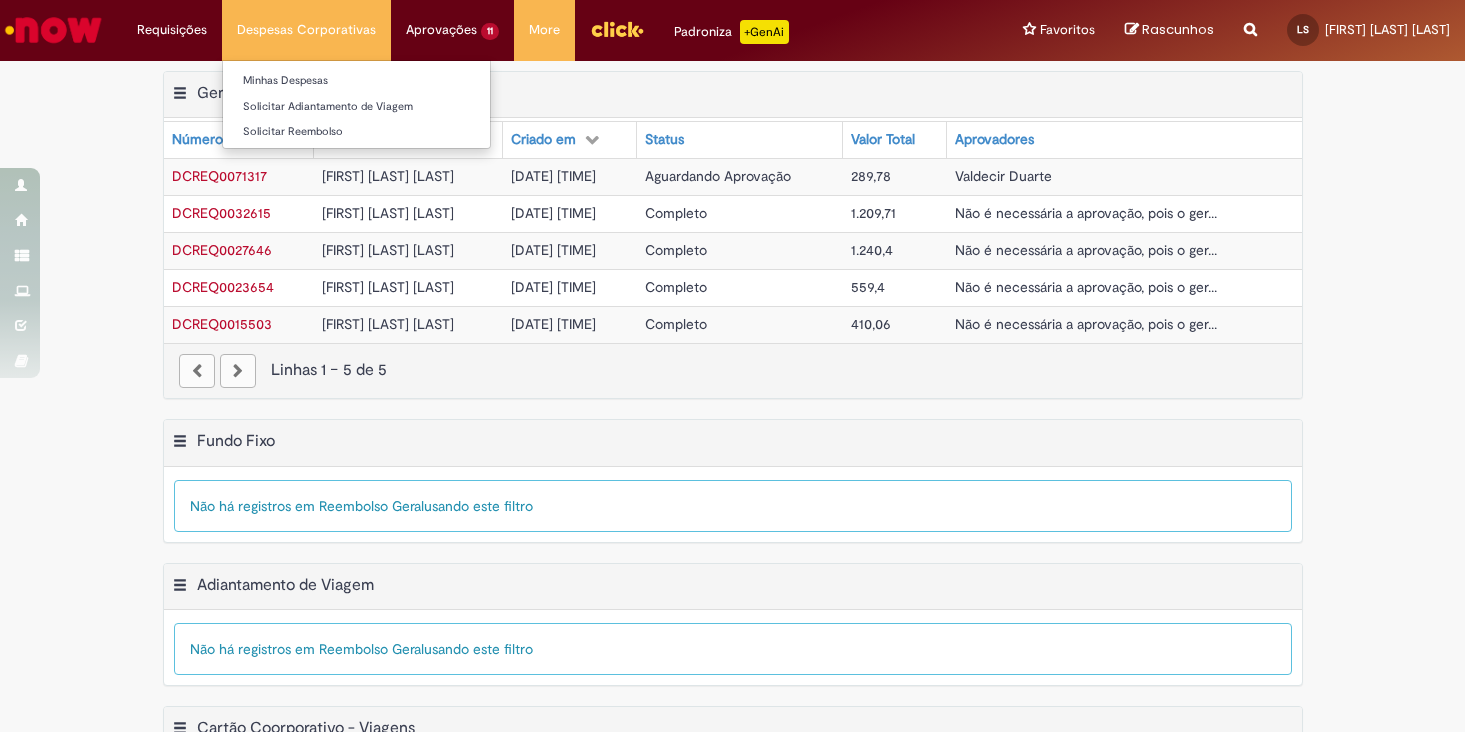 click on "Despesas Corporativas
Minhas Despesas
Solicitar Adiantamento de Viagem
Solicitar Reembolso" at bounding box center (306, 30) 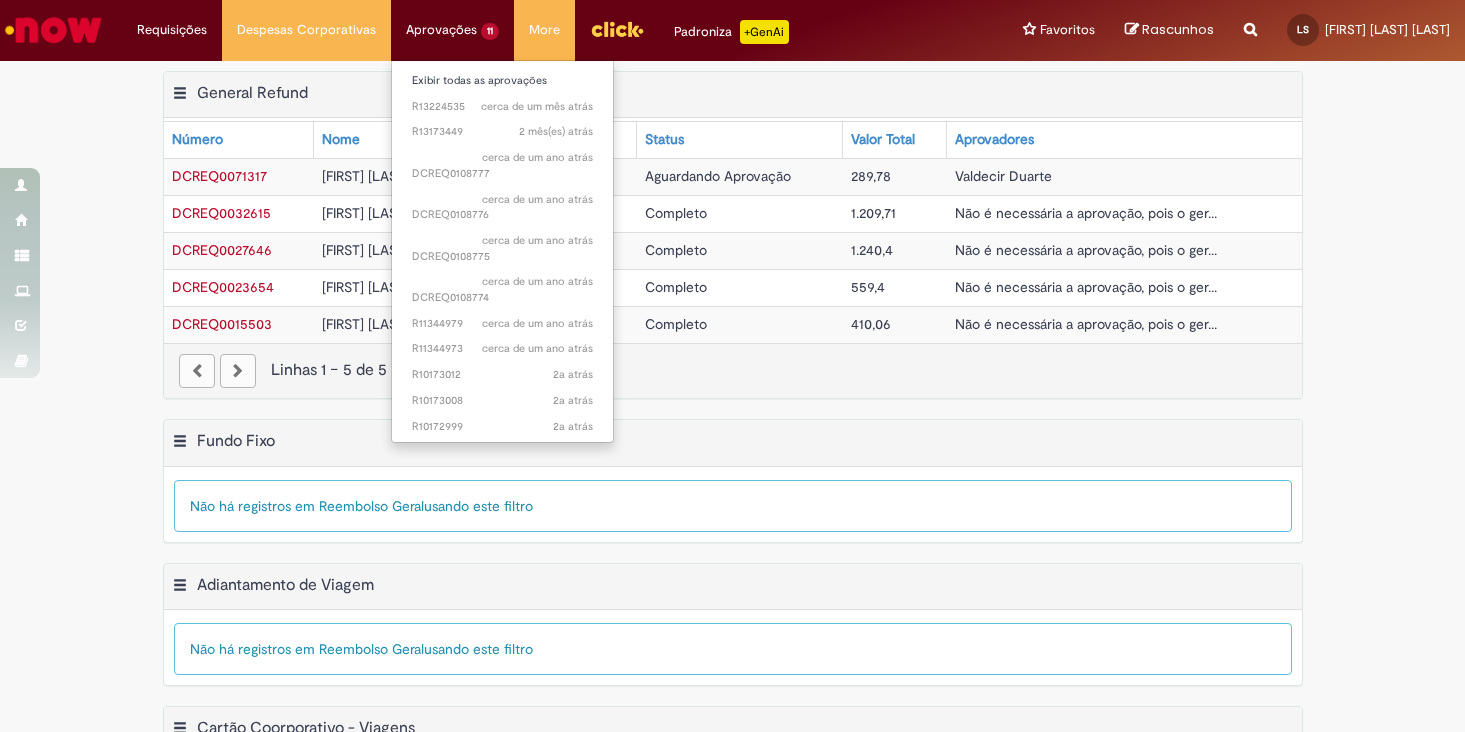click on "R6916367 criado
Aprovações   11
Exibir todas as aprovações
cerca de um mês atrás cerca de um mês atrás  R13224535
2 mês(es) atrás 2 meses atrás  R13173449
cerca de um ano atrás cerca de um ano atrás  DCREQ0108777
cerca de um ano atrás cerca de um ano atrás  DCREQ0108776
cerca de um ano atrás cerca de um ano atrás  DCREQ0108775
cerca de um ano atrás cerca de um ano atrás  DCREQ0108774
cerca de um ano atrás cerca de um ano atrás  R11344979
cerca de um ano atrás cerca de um ano atrás  R11344973
2a atrás 2 anos atrás  R10173012
2a atrás 2 anos atrás  R10173008
2a atrás 2 anos atrás  R10172999" at bounding box center (172, 30) 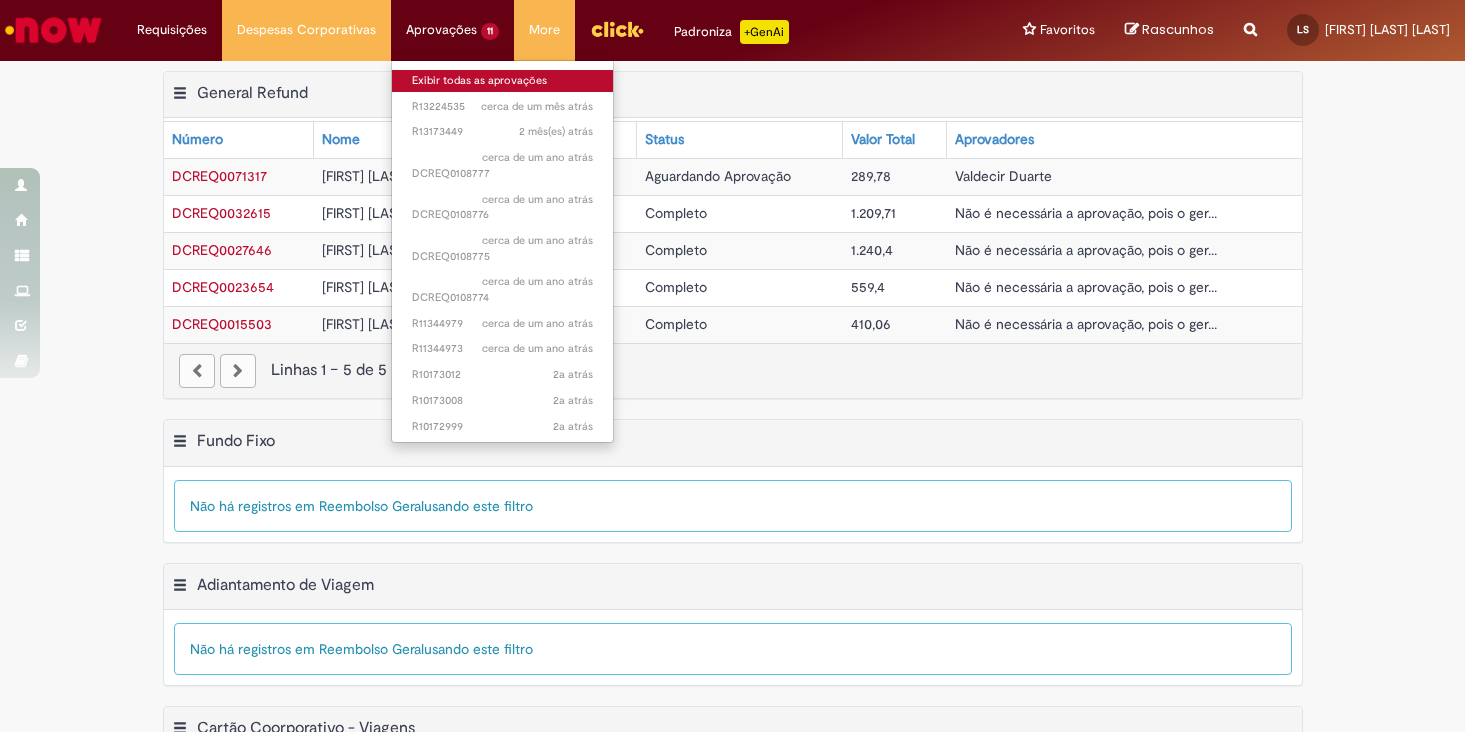 click on "Exibir todas as aprovações" at bounding box center (502, 81) 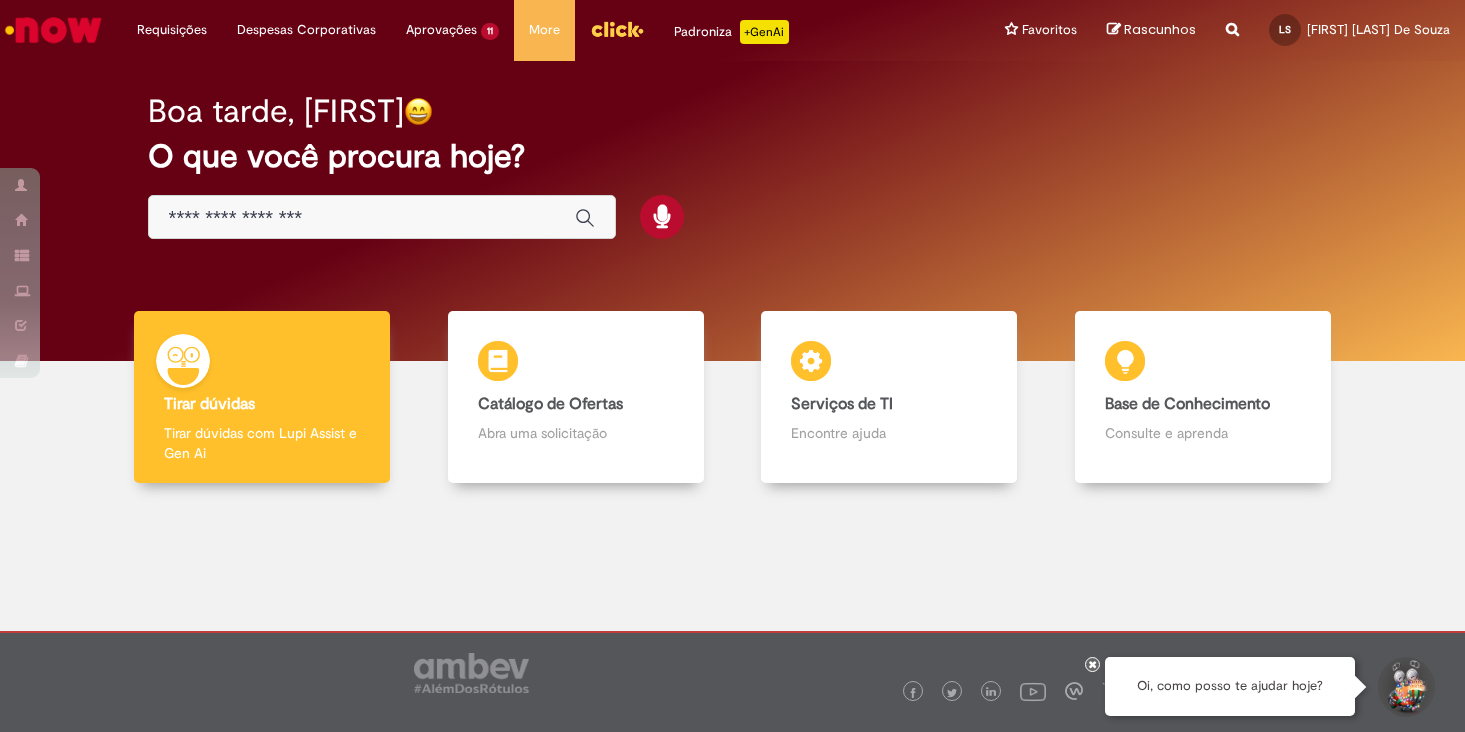 scroll, scrollTop: 0, scrollLeft: 0, axis: both 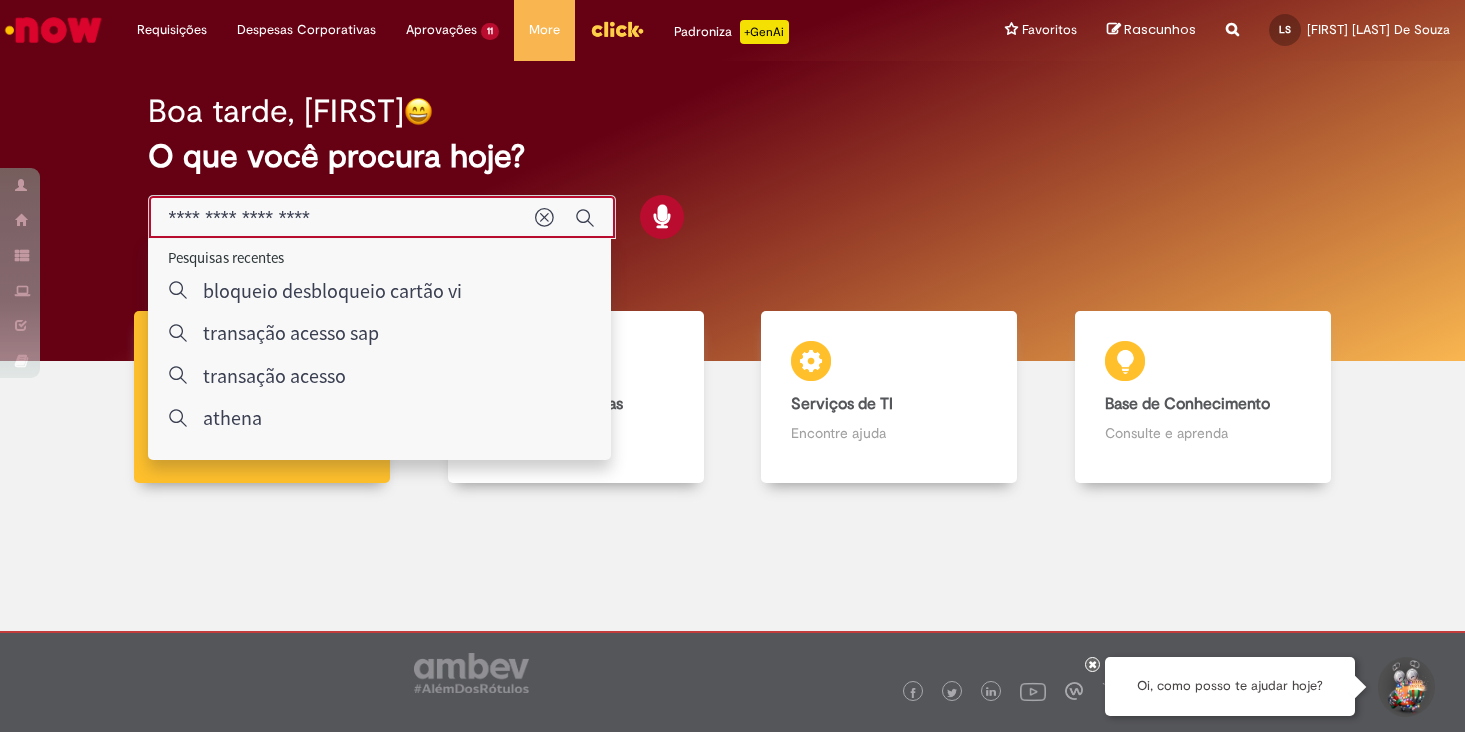type on "**********" 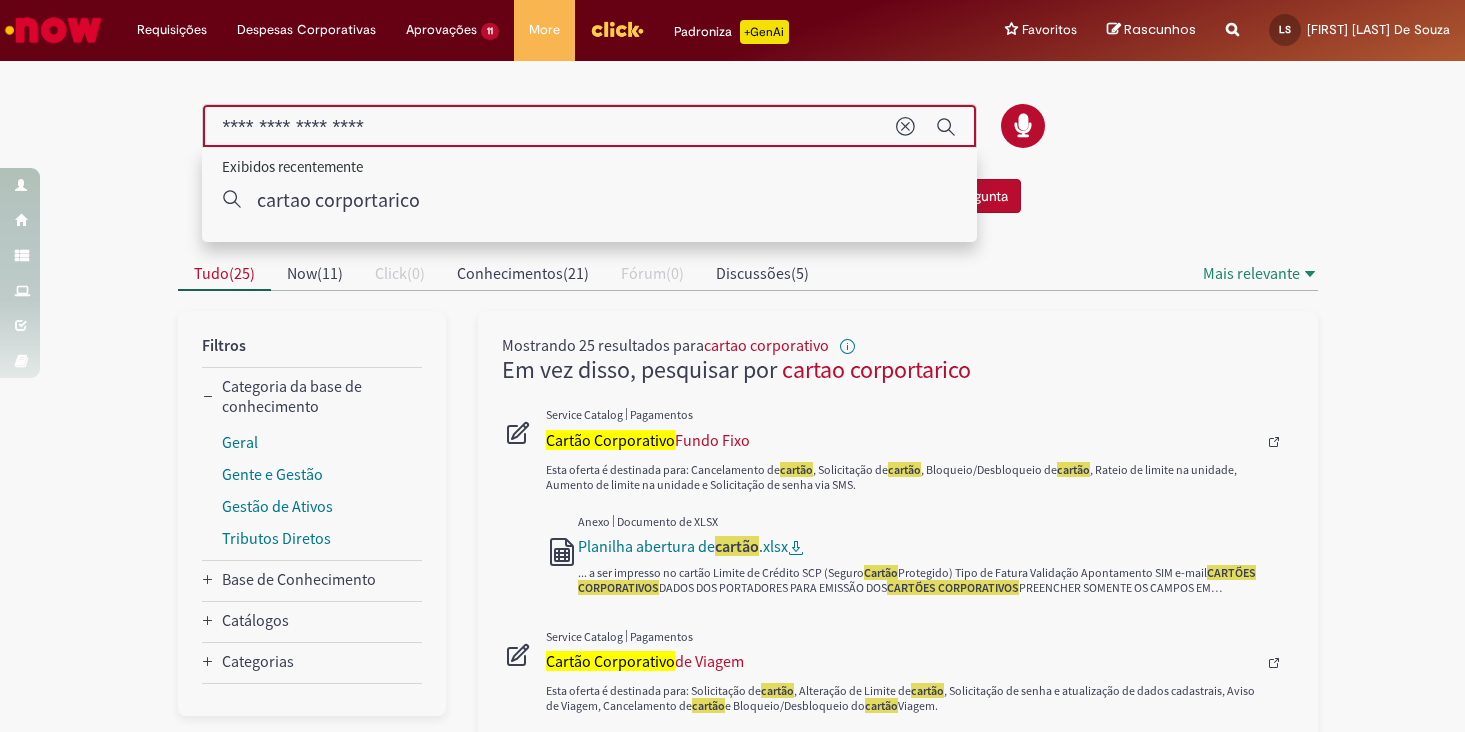 drag, startPoint x: 391, startPoint y: 131, endPoint x: 360, endPoint y: 128, distance: 31.144823 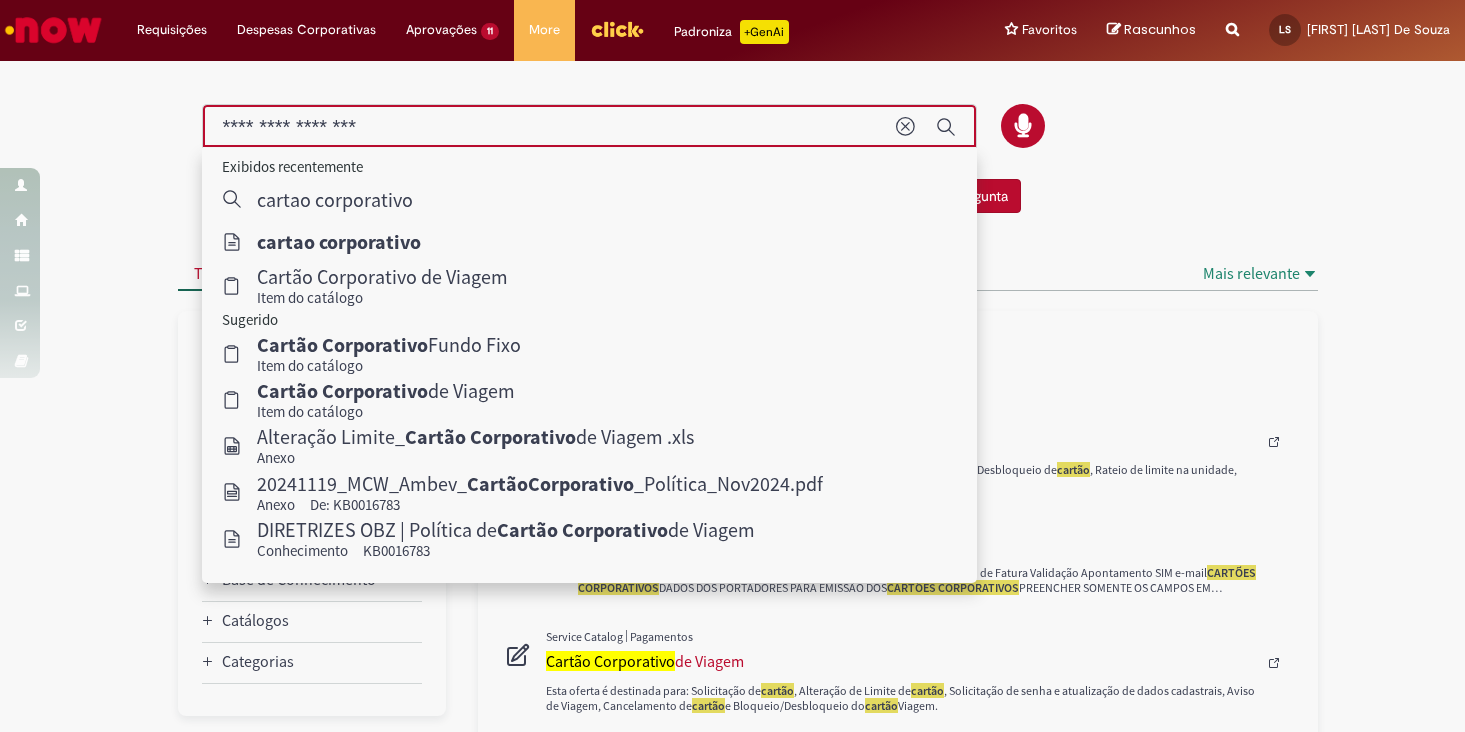type on "**********" 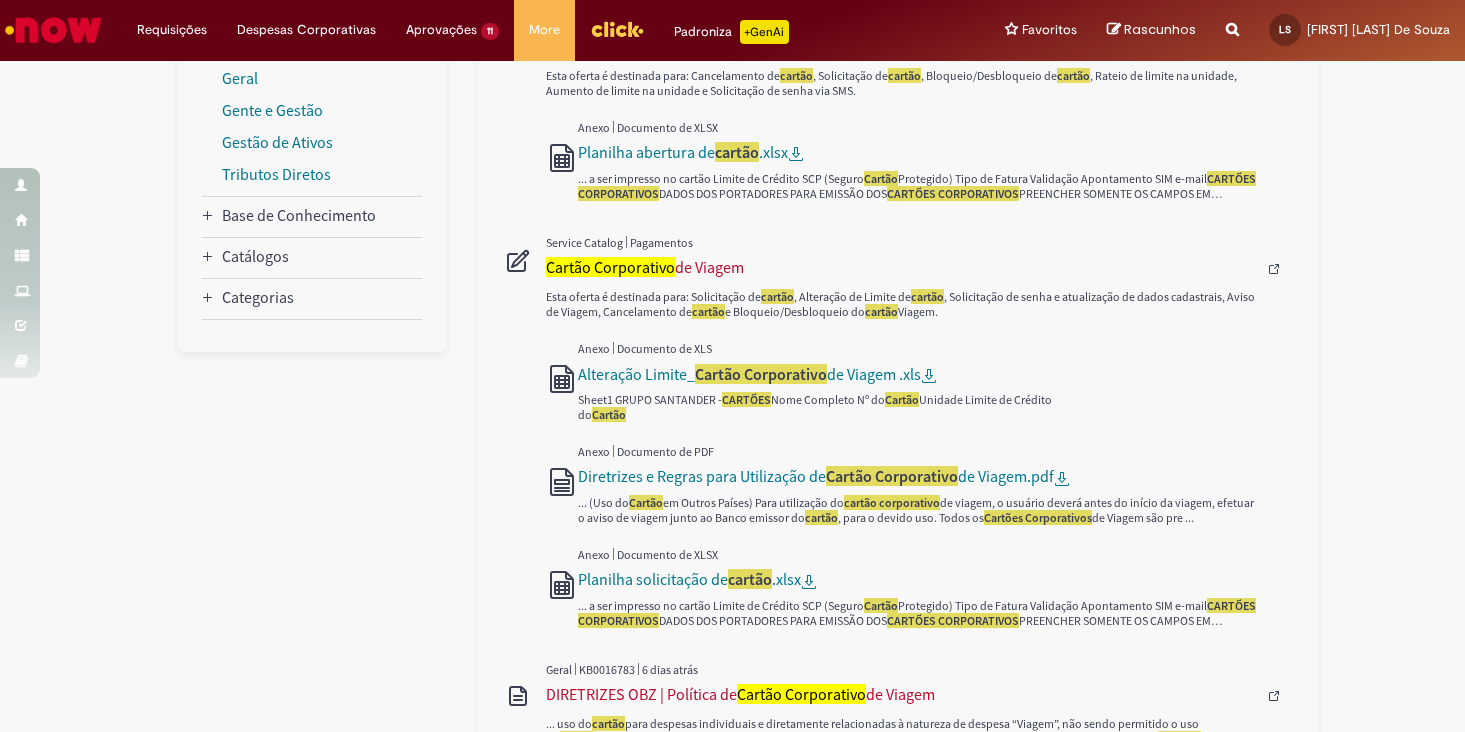 scroll, scrollTop: 367, scrollLeft: 0, axis: vertical 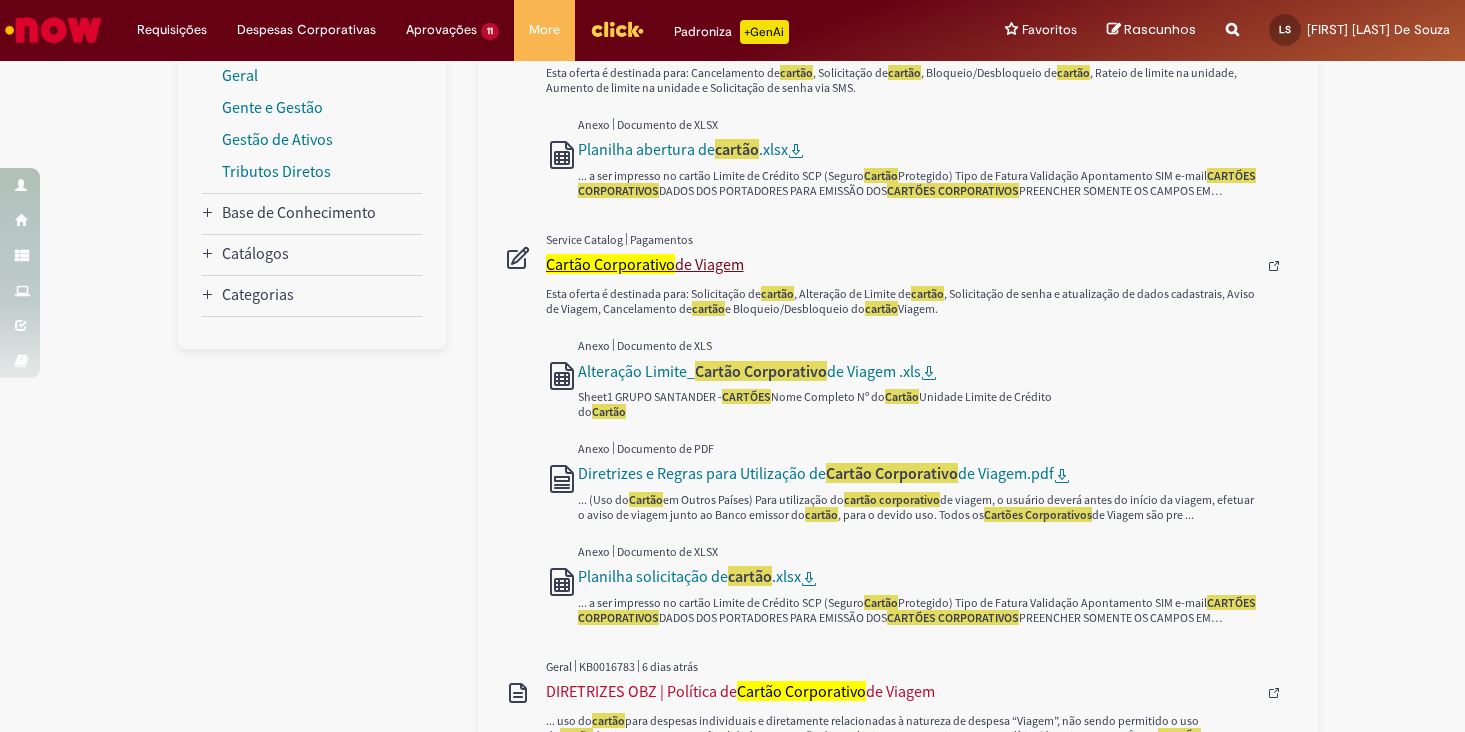 click on "Cartão Corporativo" at bounding box center (610, 264) 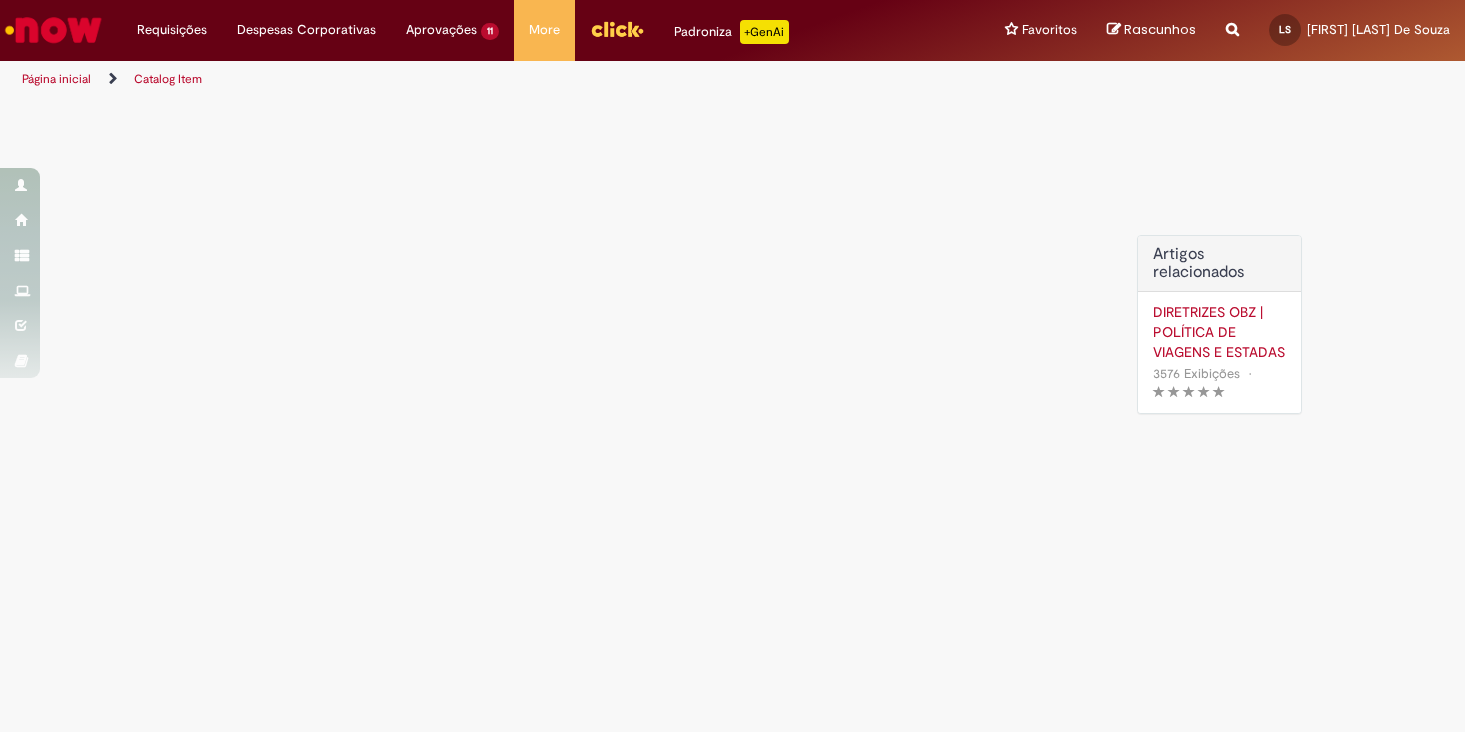 scroll, scrollTop: 0, scrollLeft: 0, axis: both 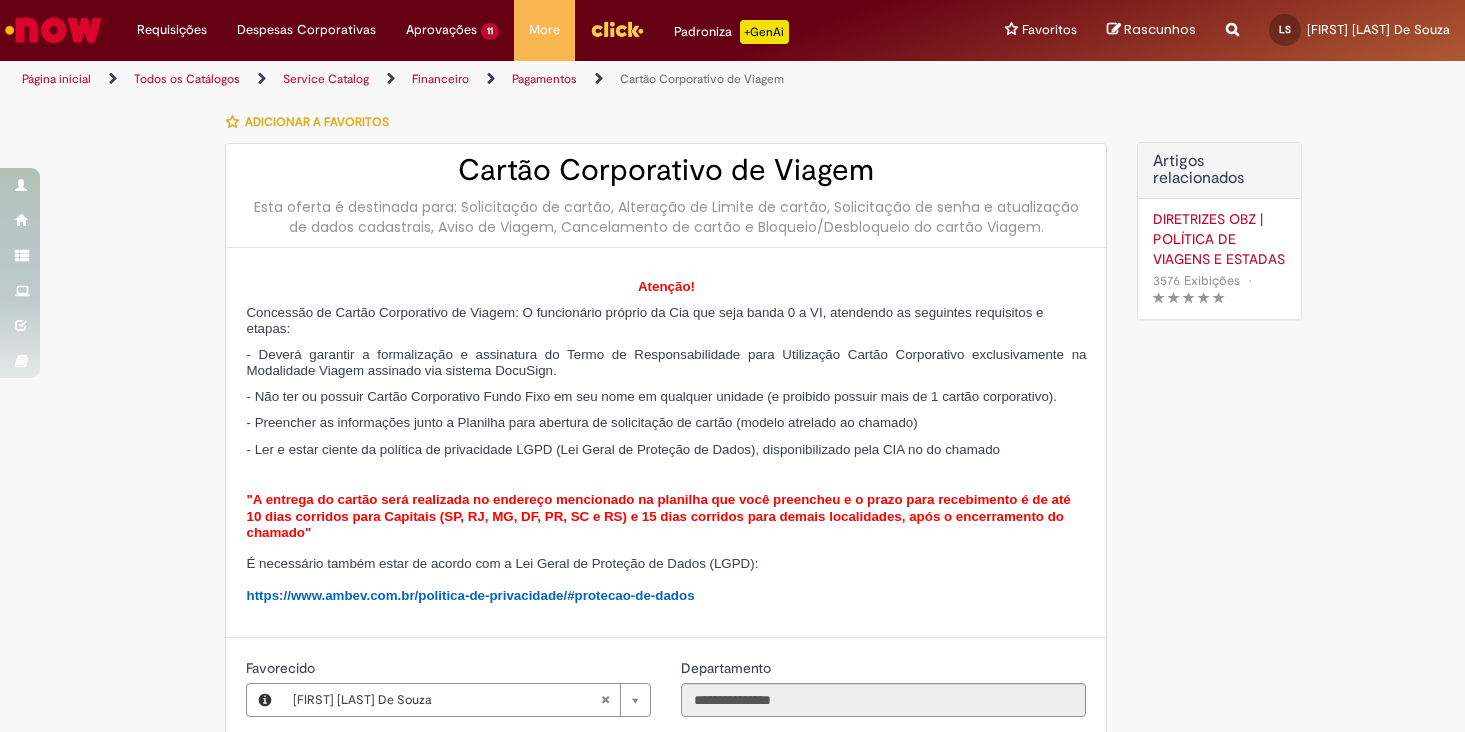 type on "**********" 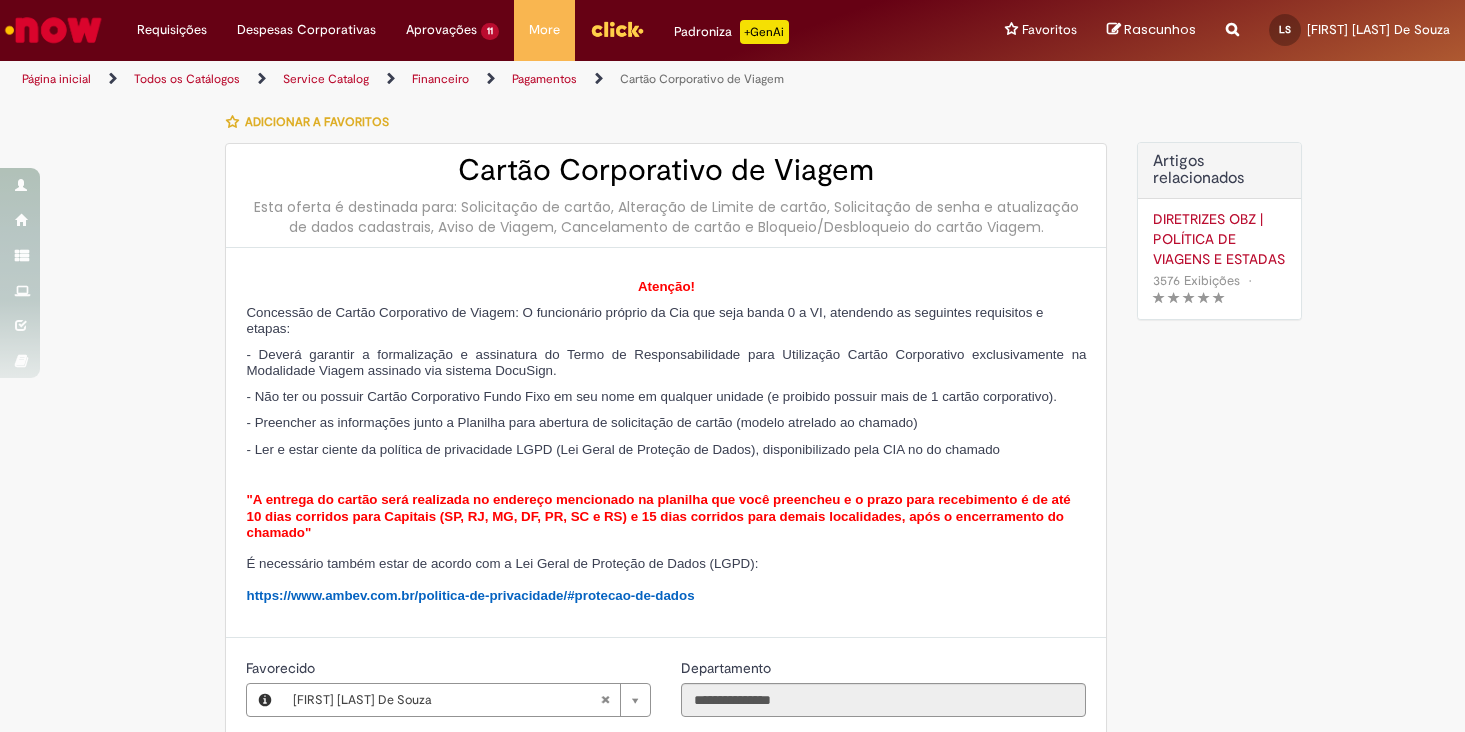 scroll, scrollTop: 0, scrollLeft: 0, axis: both 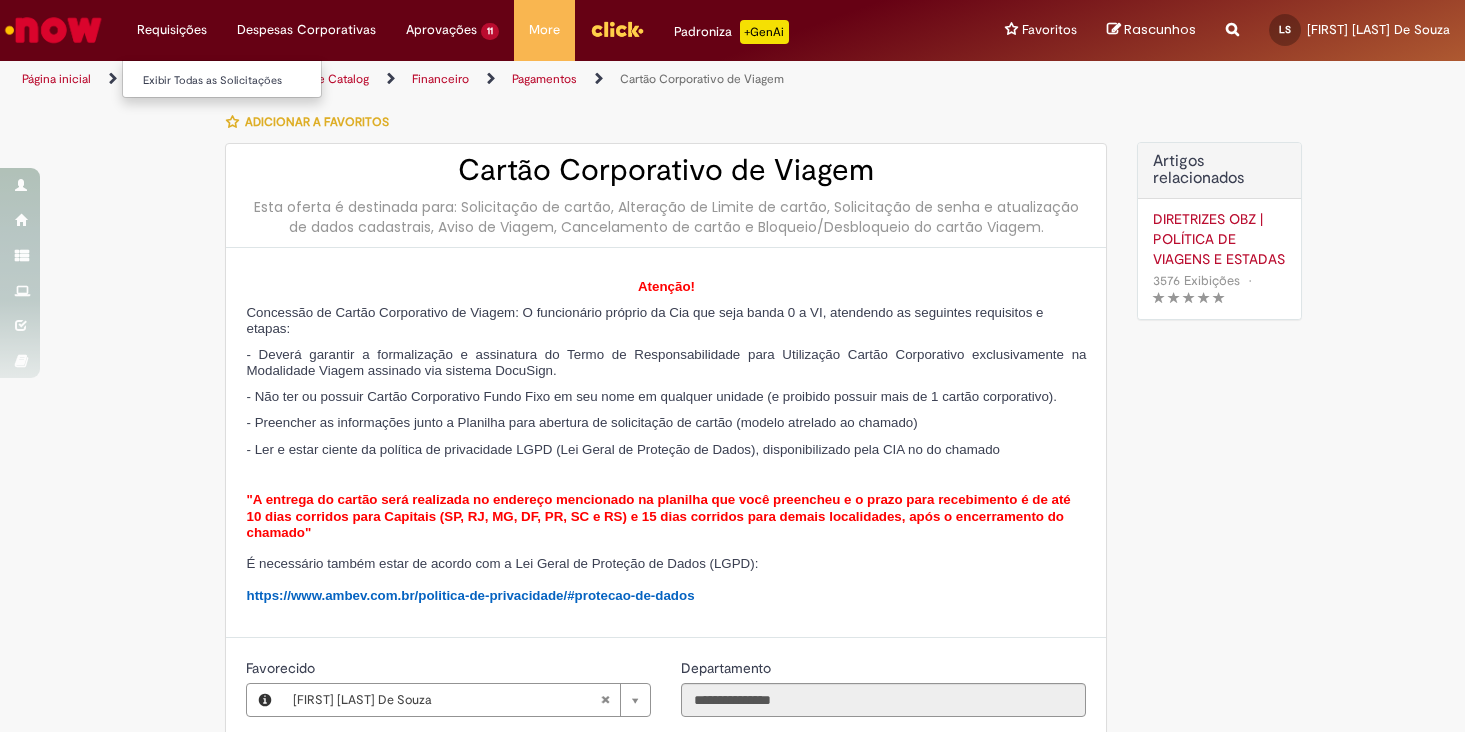 click on "Requisições
Exibir Todas as Solicitações" at bounding box center [172, 30] 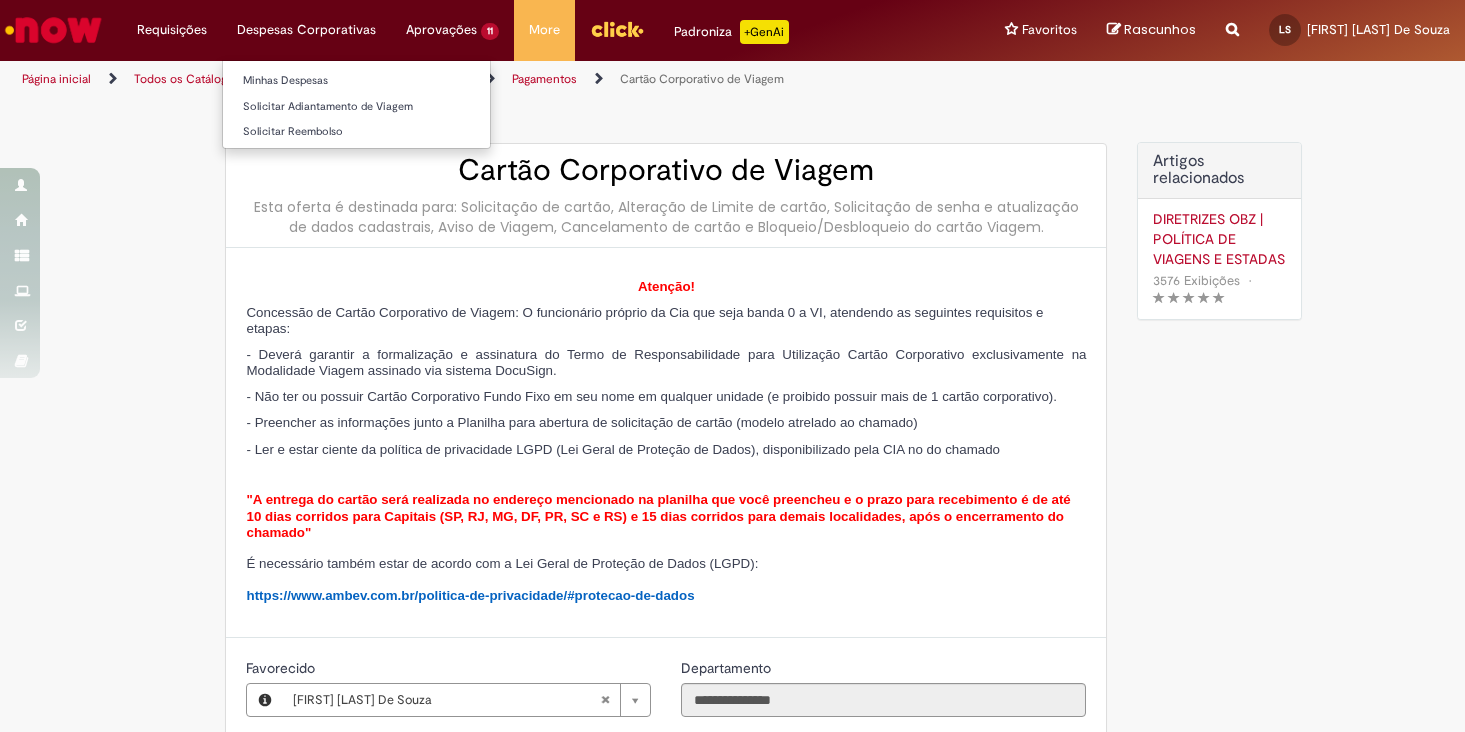 click on "Despesas Corporativas
Minhas Despesas
Solicitar Adiantamento de Viagem
Solicitar Reembolso" at bounding box center (172, 30) 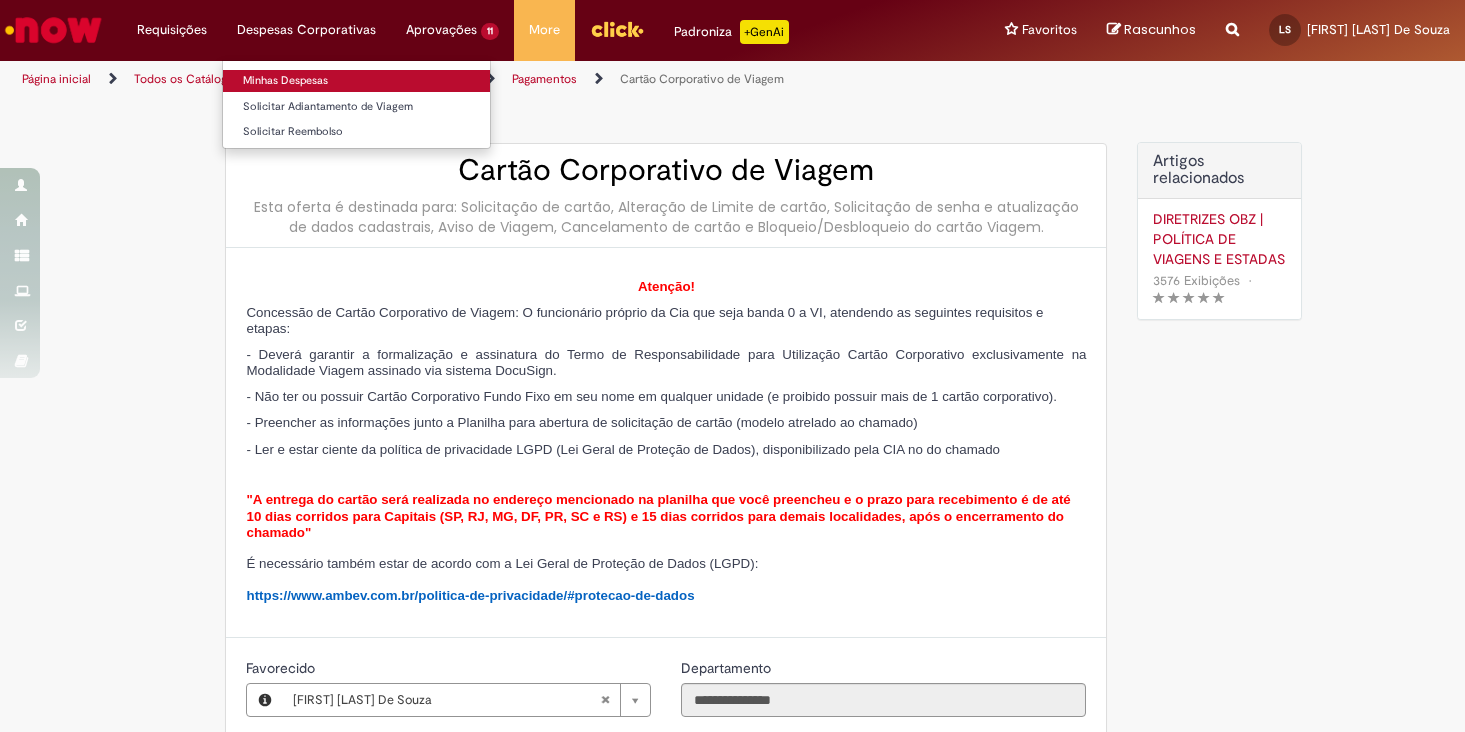 click on "Minhas Despesas" at bounding box center [356, 81] 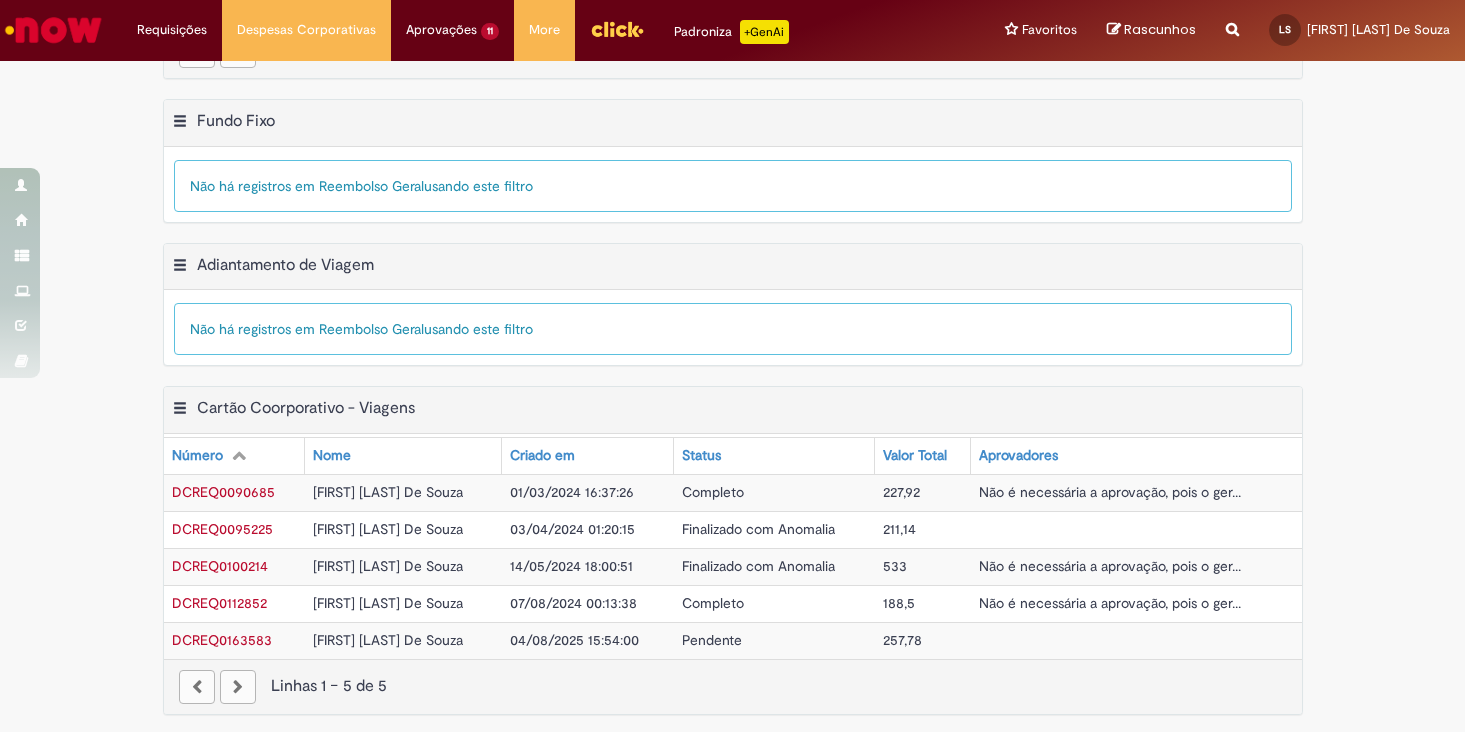 scroll, scrollTop: 323, scrollLeft: 0, axis: vertical 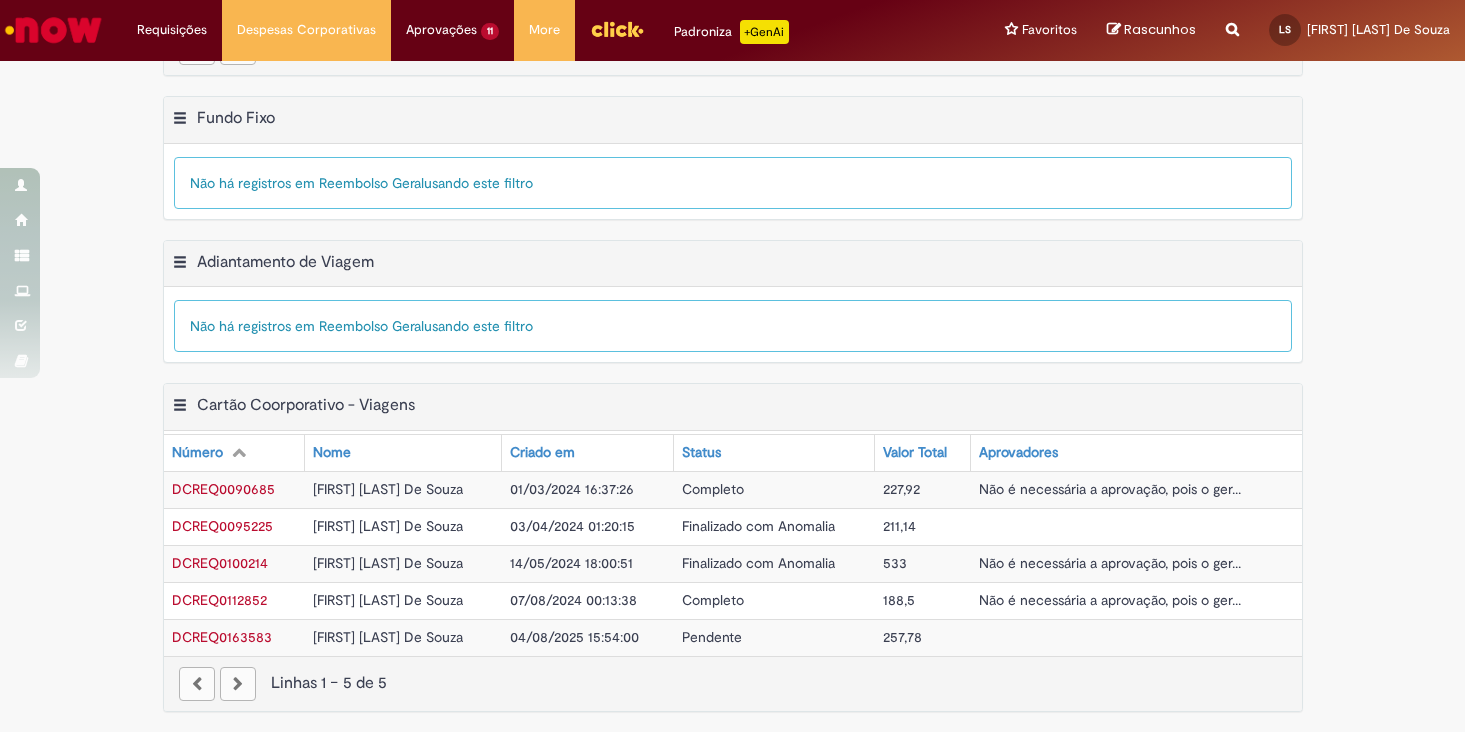 click on "Cartão Coorporativo - Viagens Tabela - Página 1" at bounding box center (306, 406) 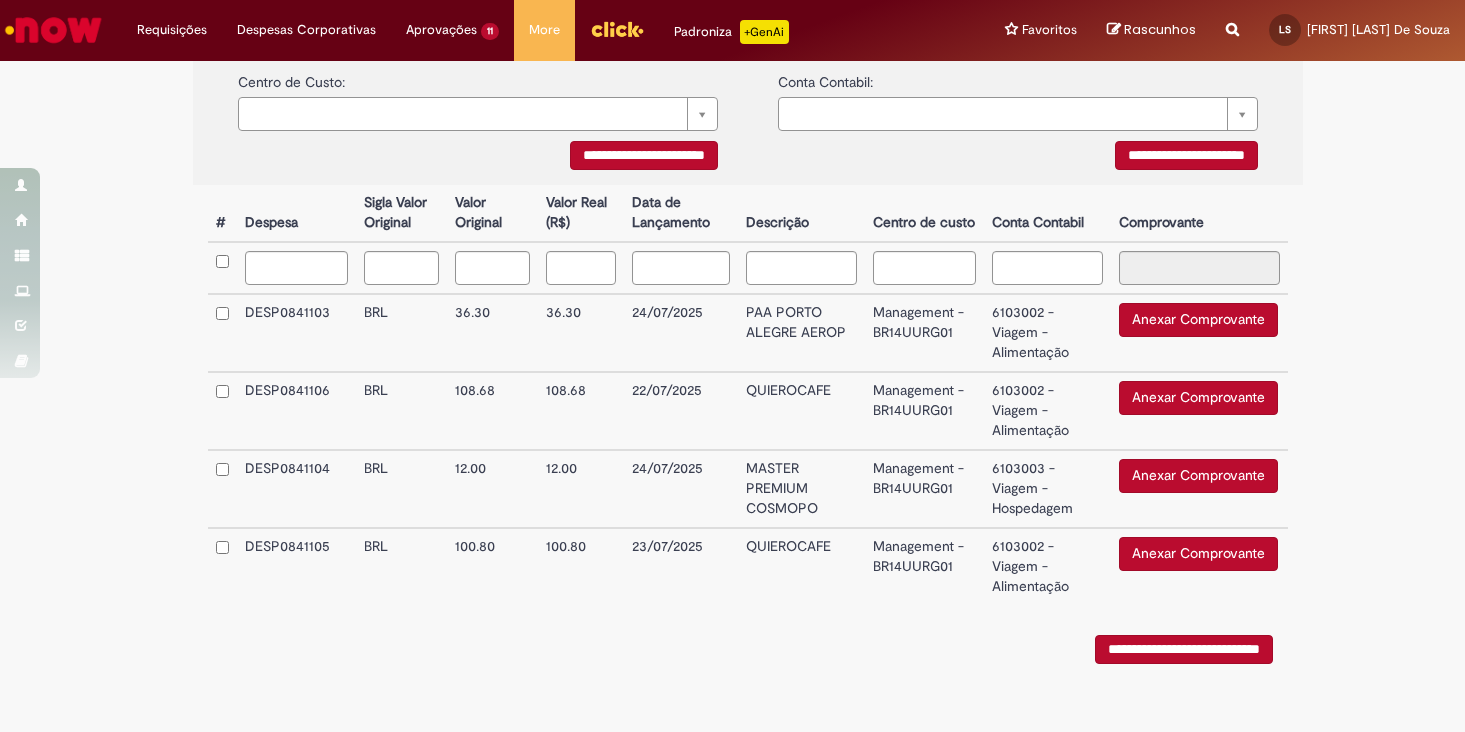 scroll, scrollTop: 446, scrollLeft: 0, axis: vertical 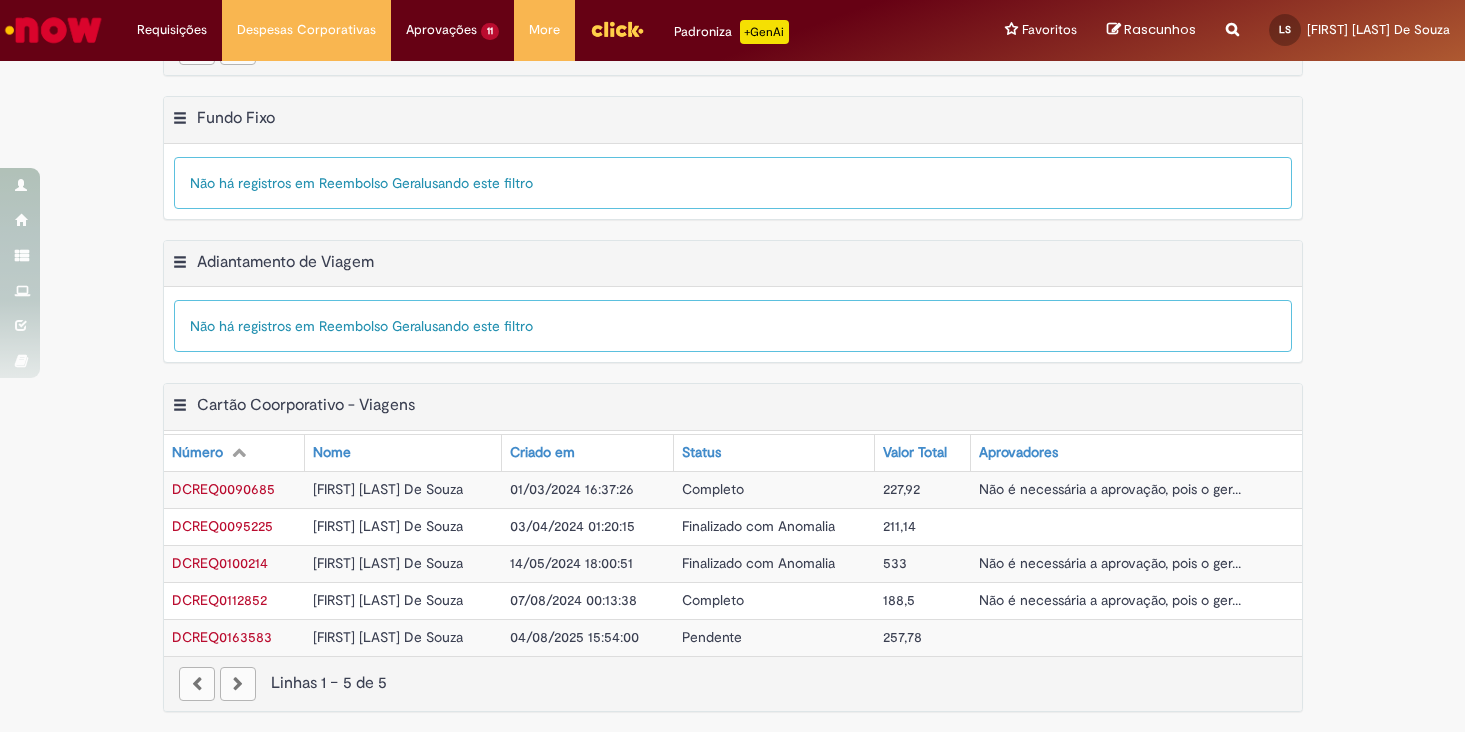 click on "Pendente" at bounding box center [712, 637] 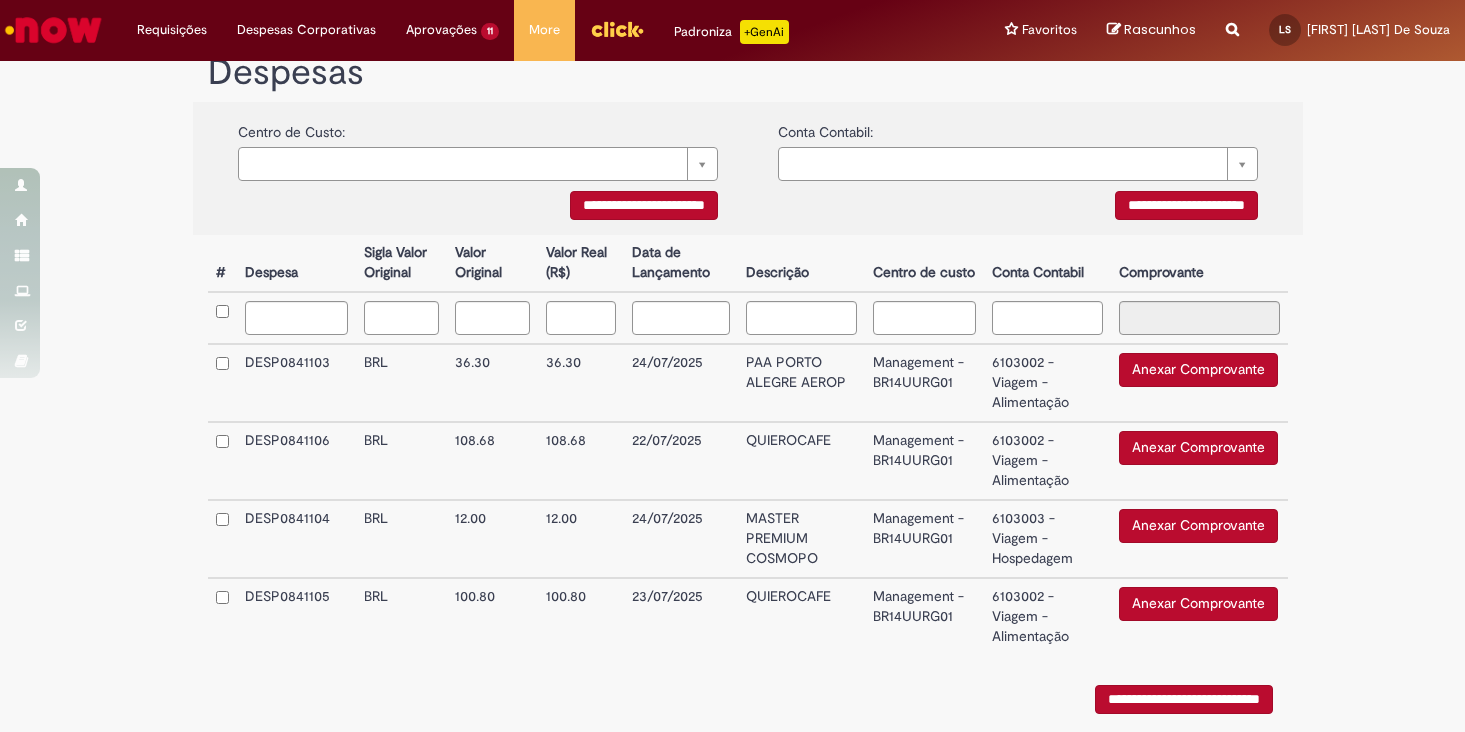 scroll, scrollTop: 416, scrollLeft: 0, axis: vertical 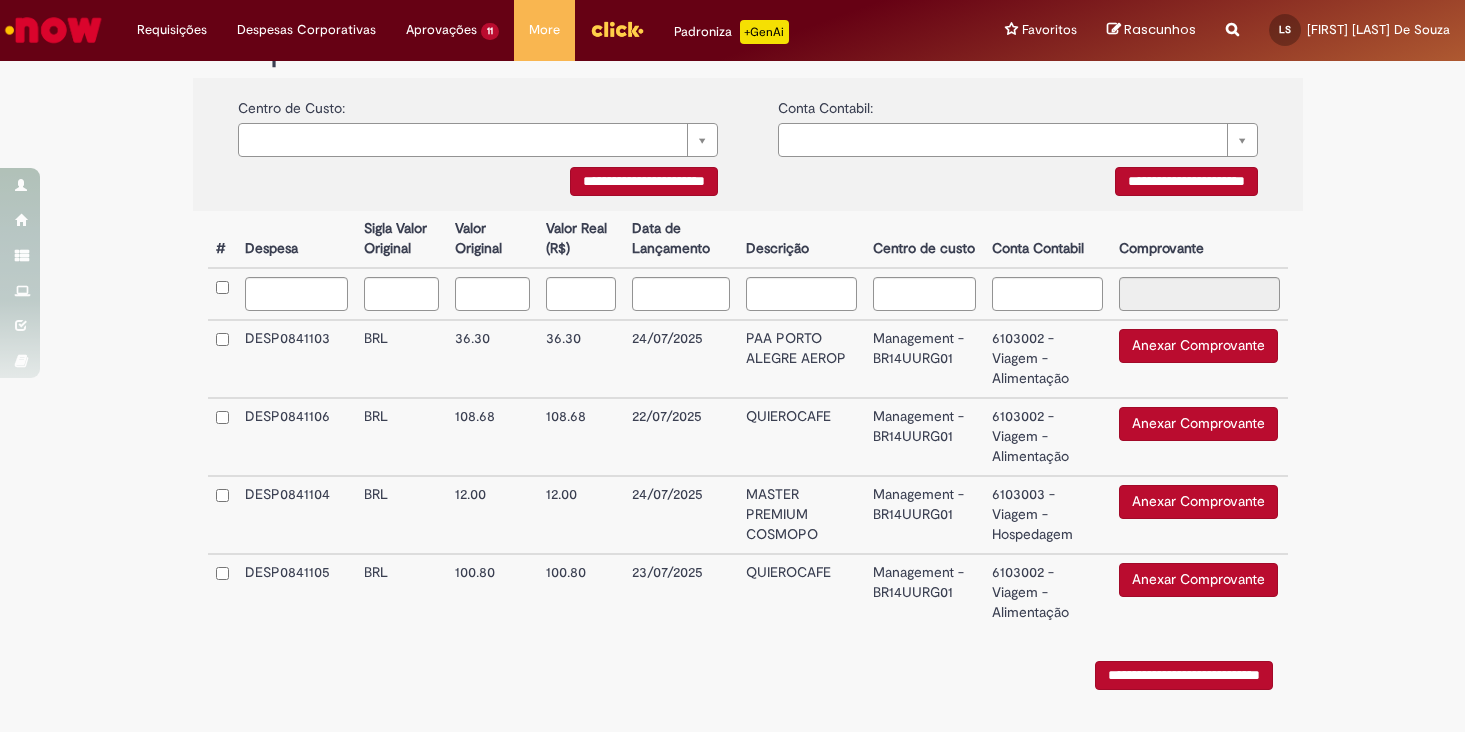 click on "**********" at bounding box center [1184, 675] 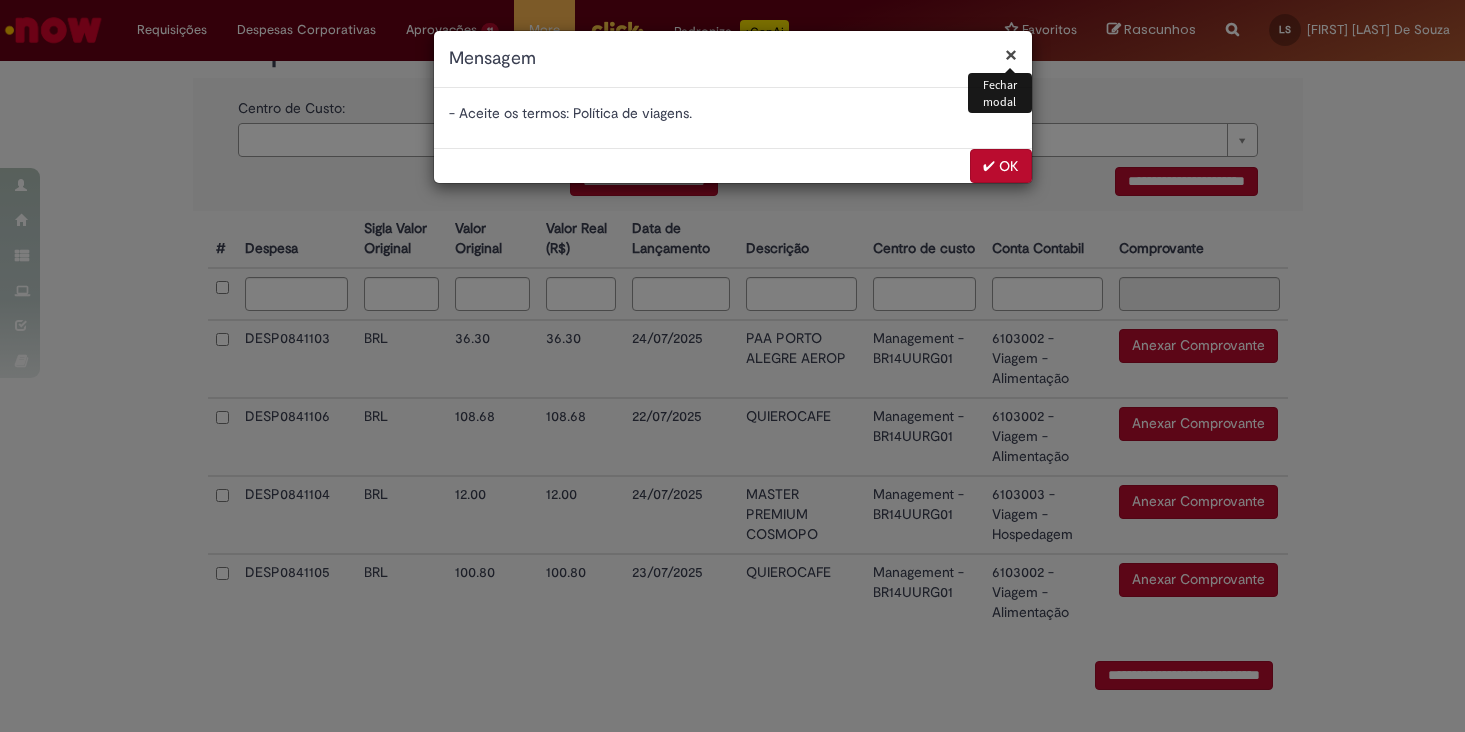 click on "✔ OK" at bounding box center [1001, 166] 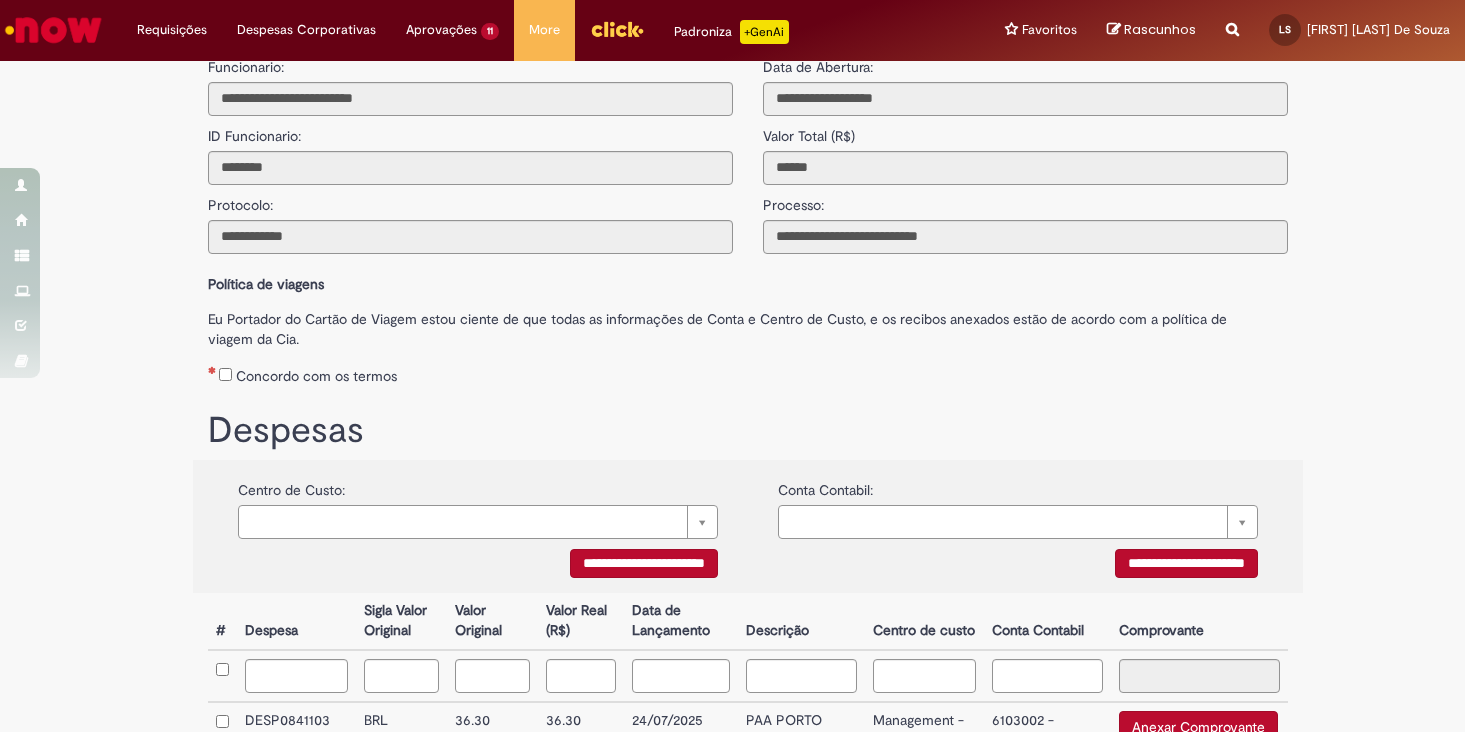 scroll, scrollTop: 0, scrollLeft: 0, axis: both 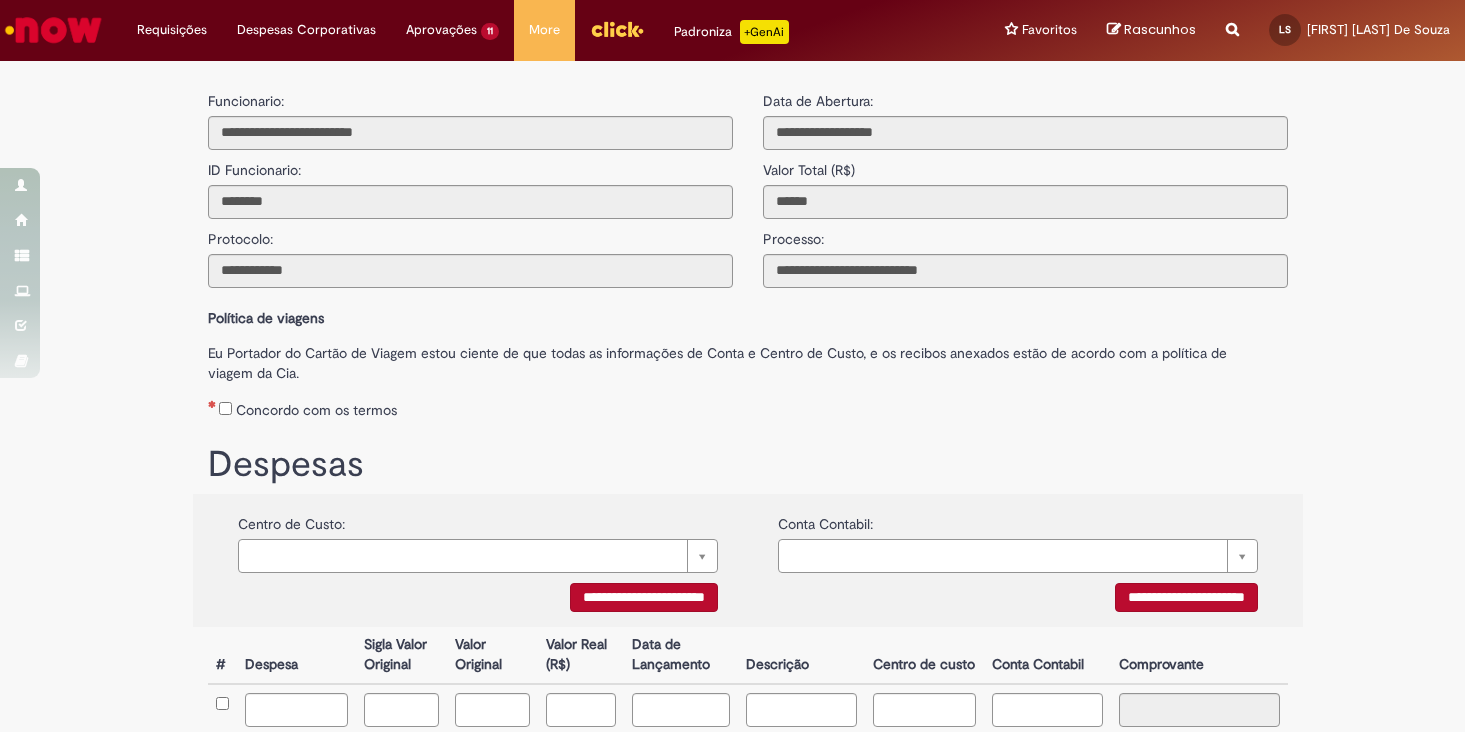click on "Concordo com os termos" at bounding box center [748, 406] 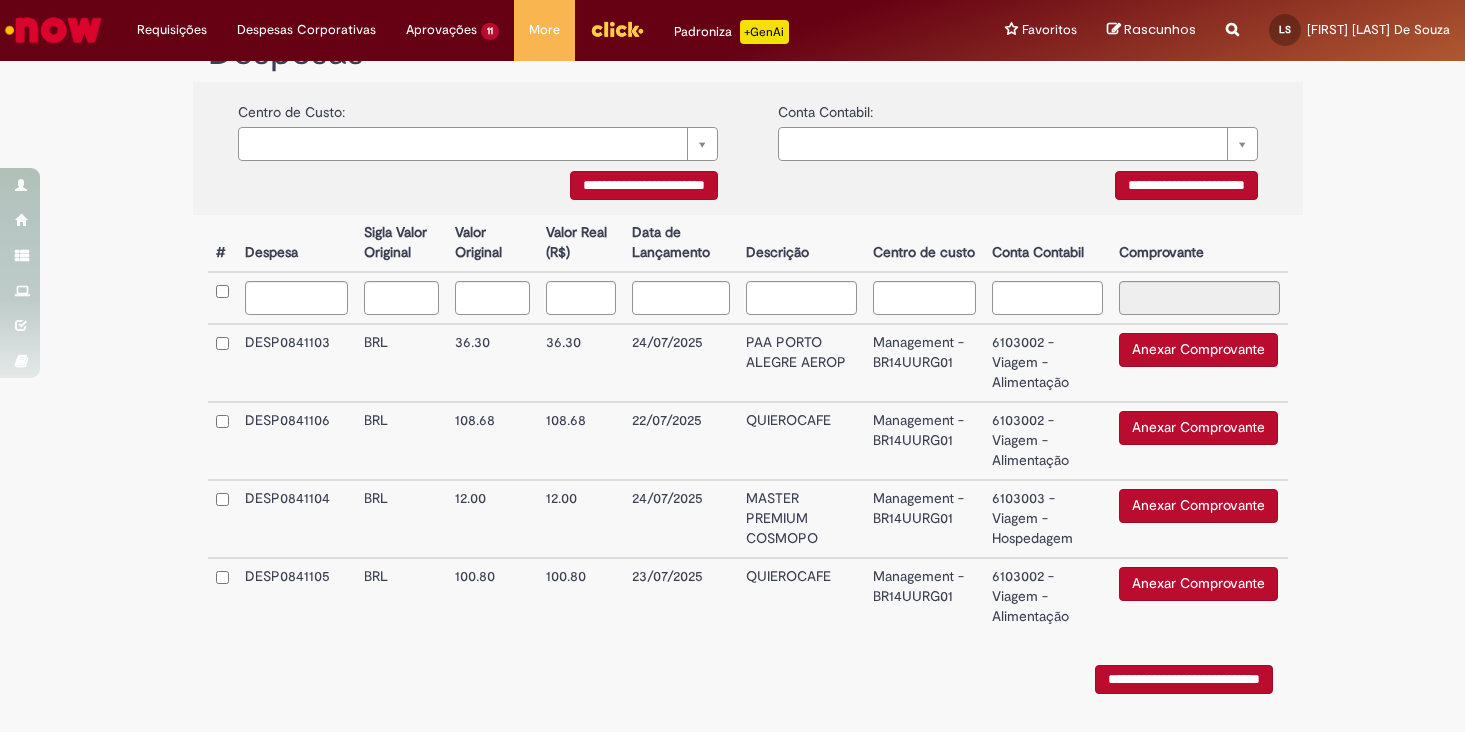 scroll, scrollTop: 470, scrollLeft: 0, axis: vertical 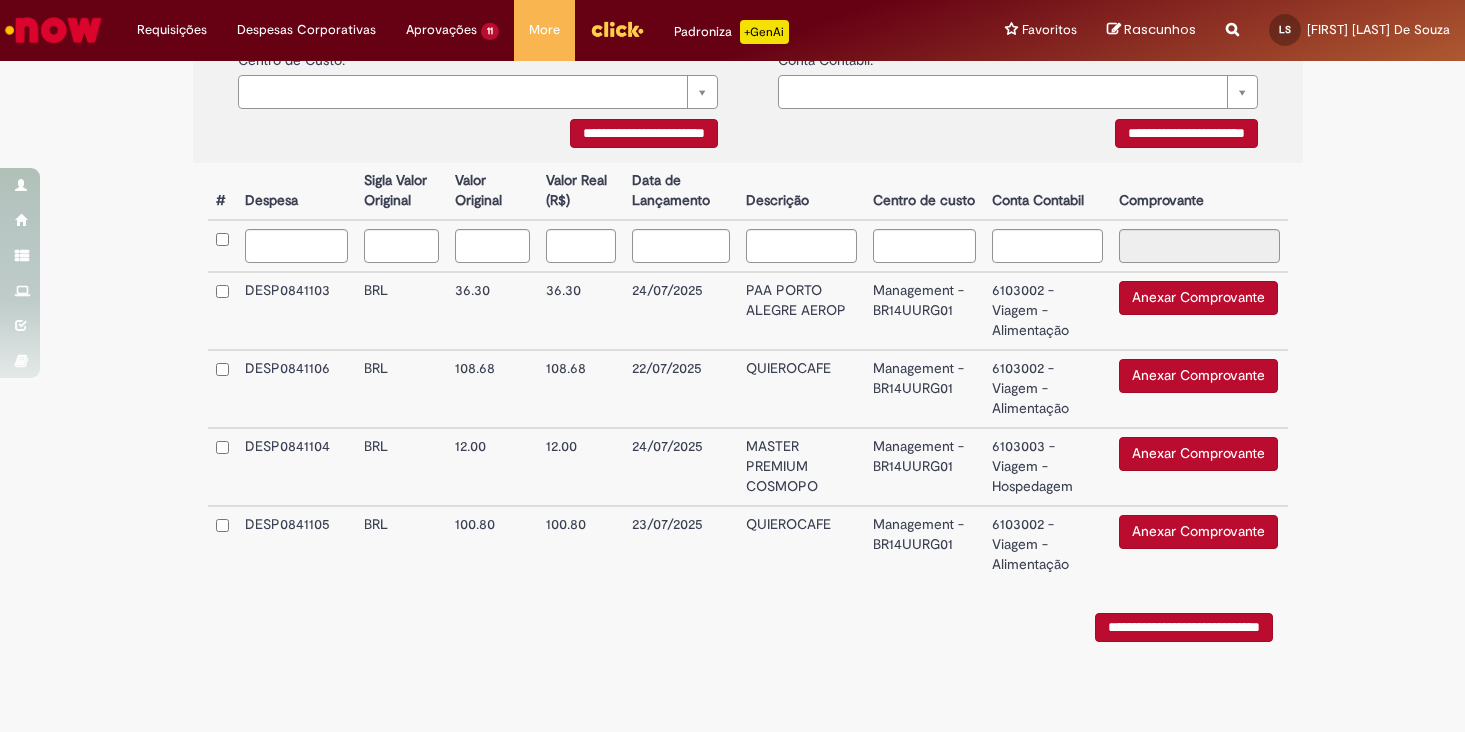 click at bounding box center (222, 311) 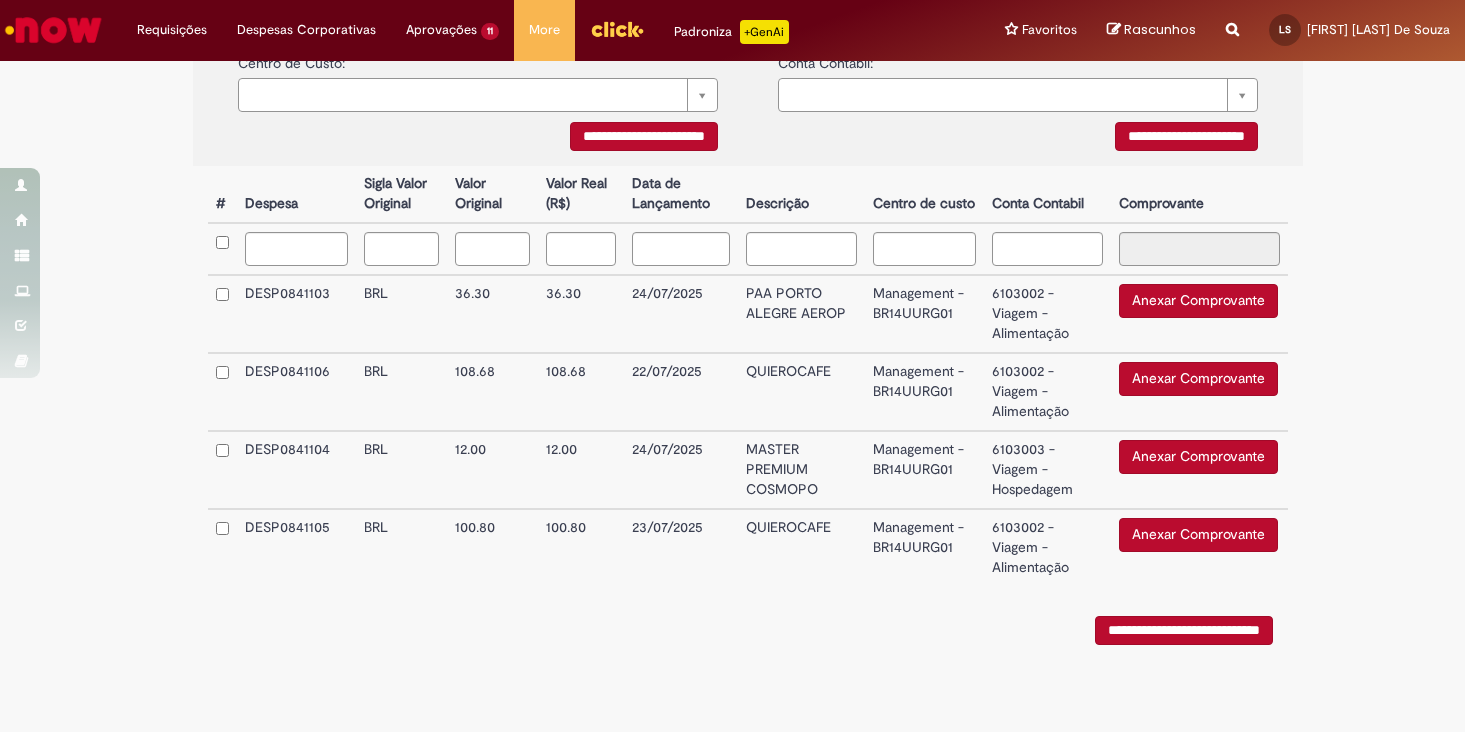 scroll, scrollTop: 470, scrollLeft: 0, axis: vertical 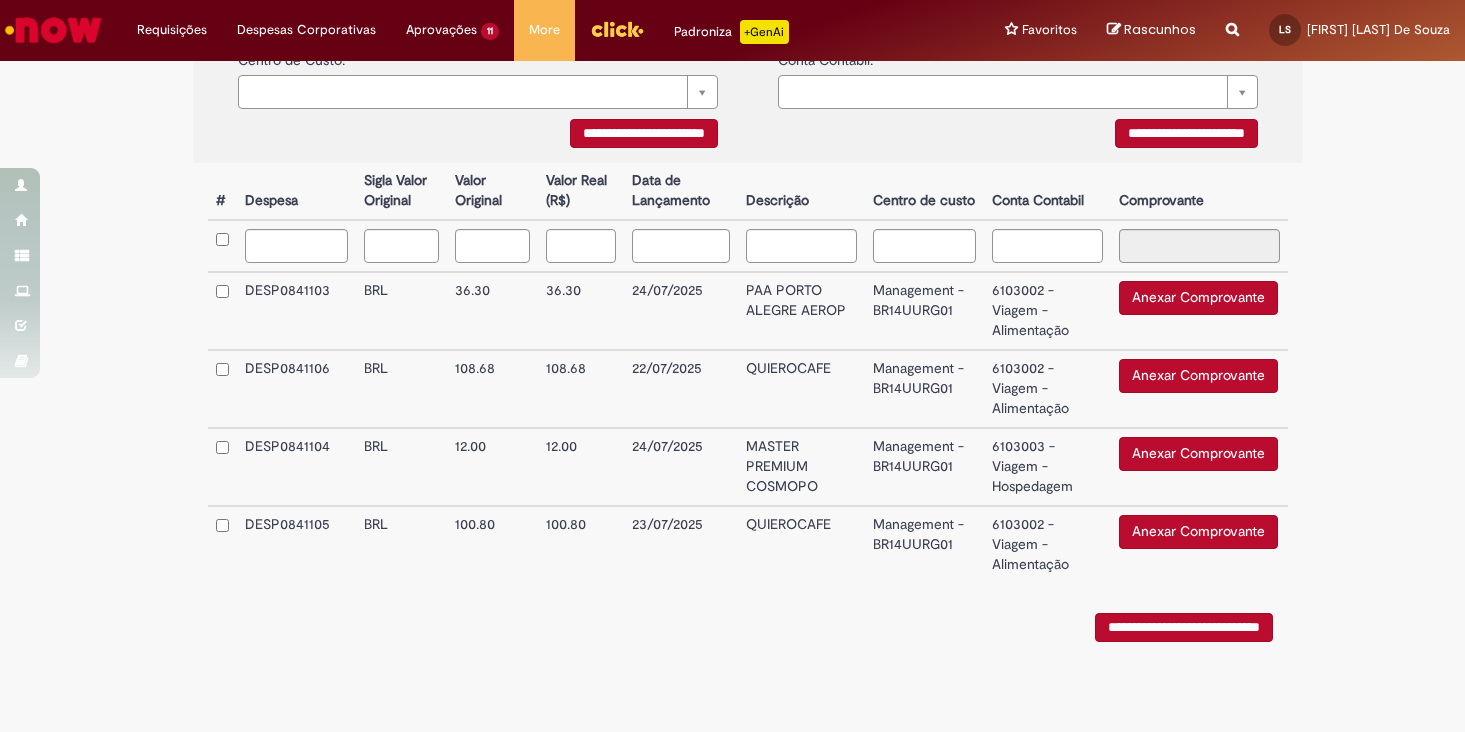 click on "**********" at bounding box center (1184, 627) 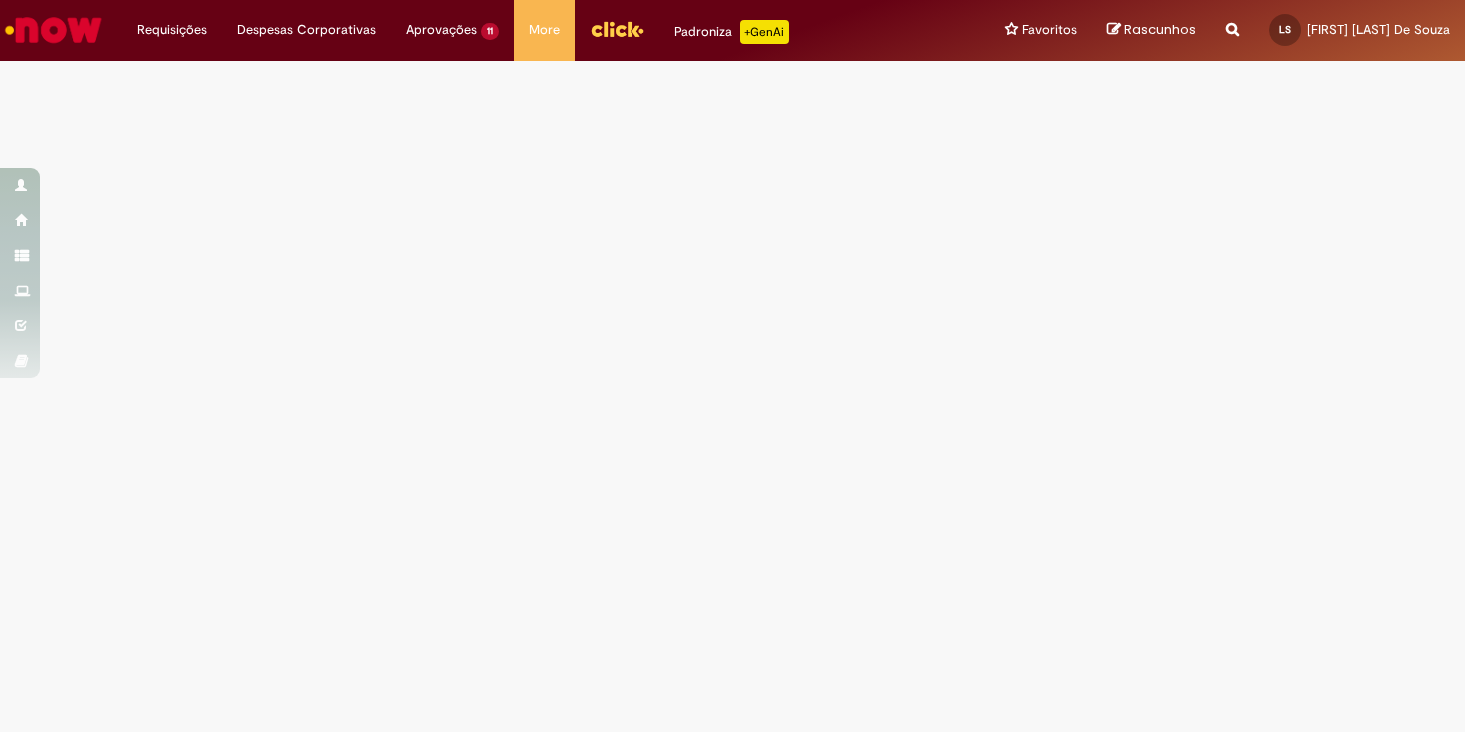 scroll, scrollTop: 0, scrollLeft: 0, axis: both 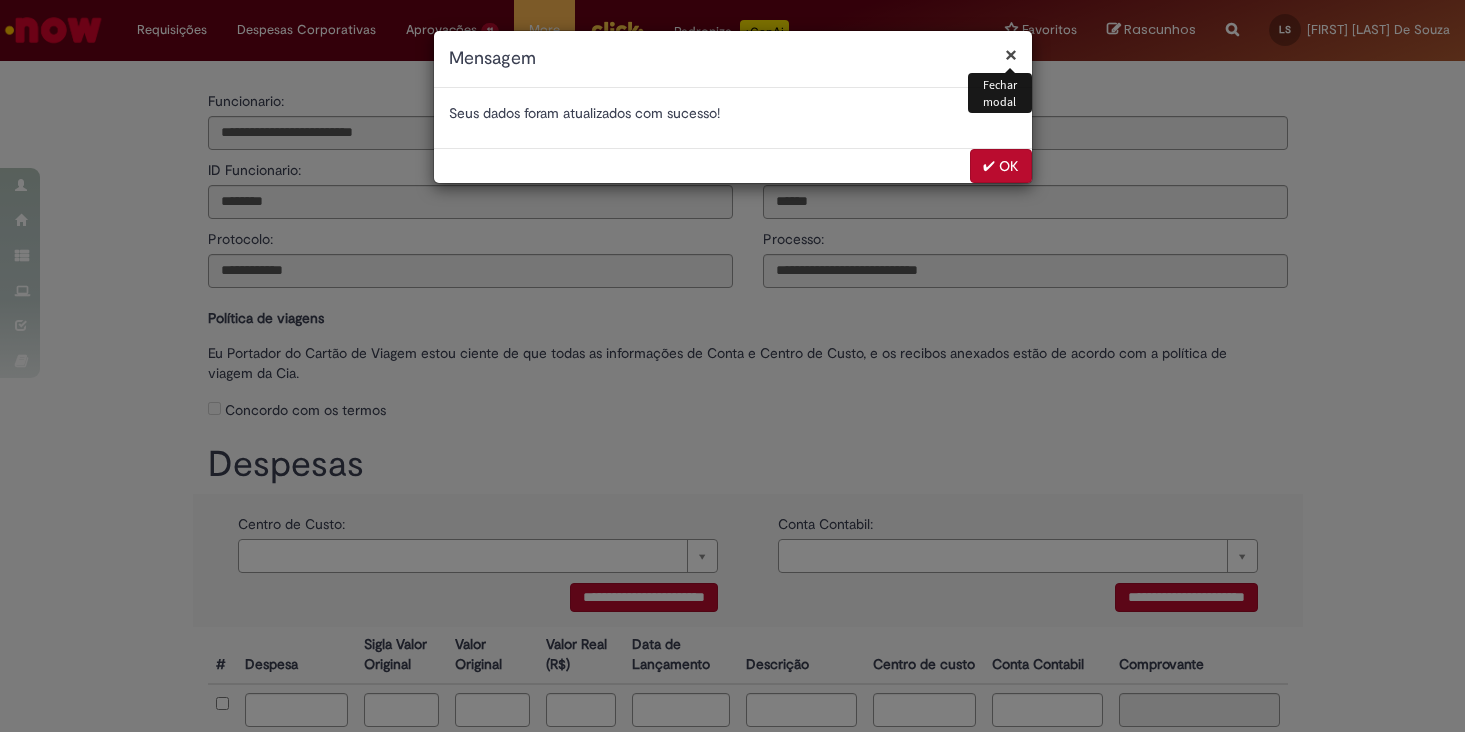 click on "✔ OK" at bounding box center (1001, 166) 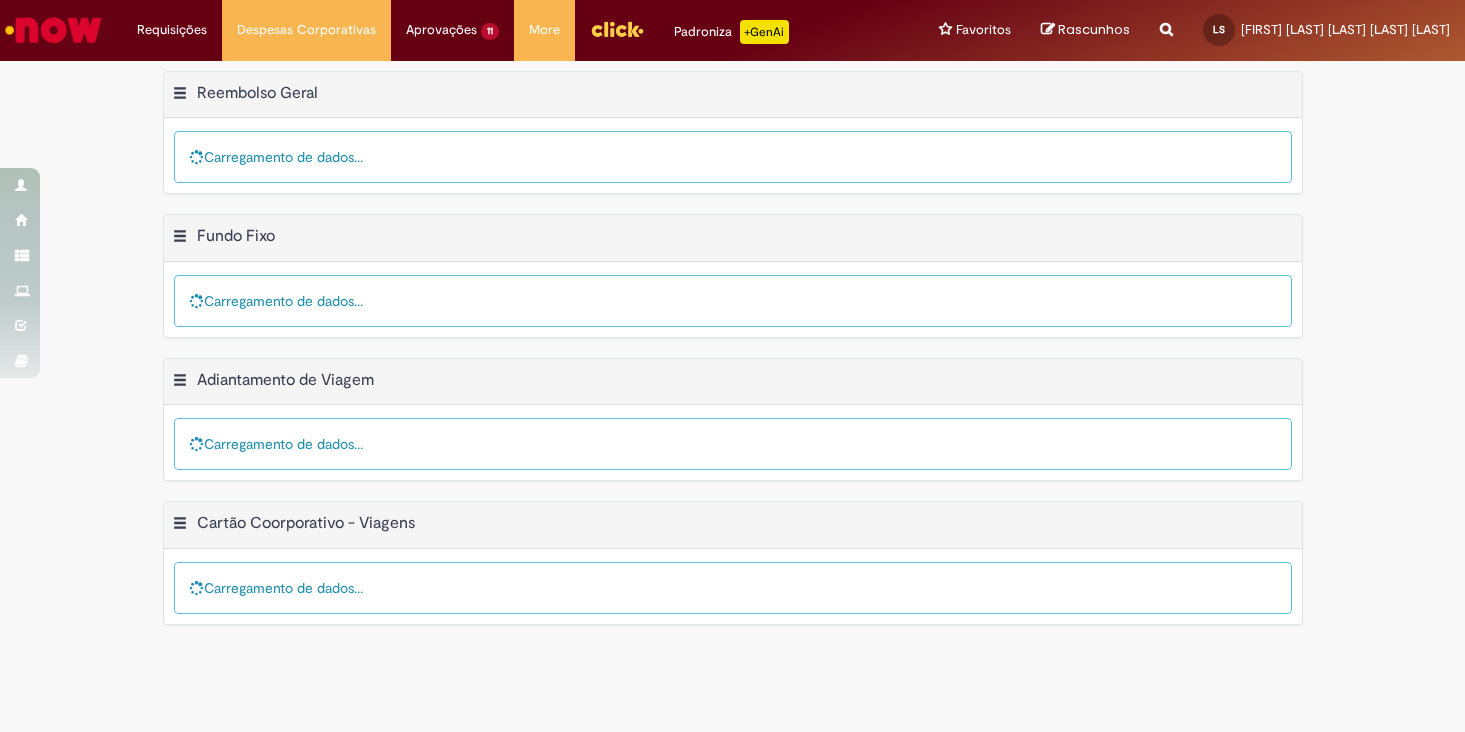 scroll, scrollTop: 0, scrollLeft: 0, axis: both 